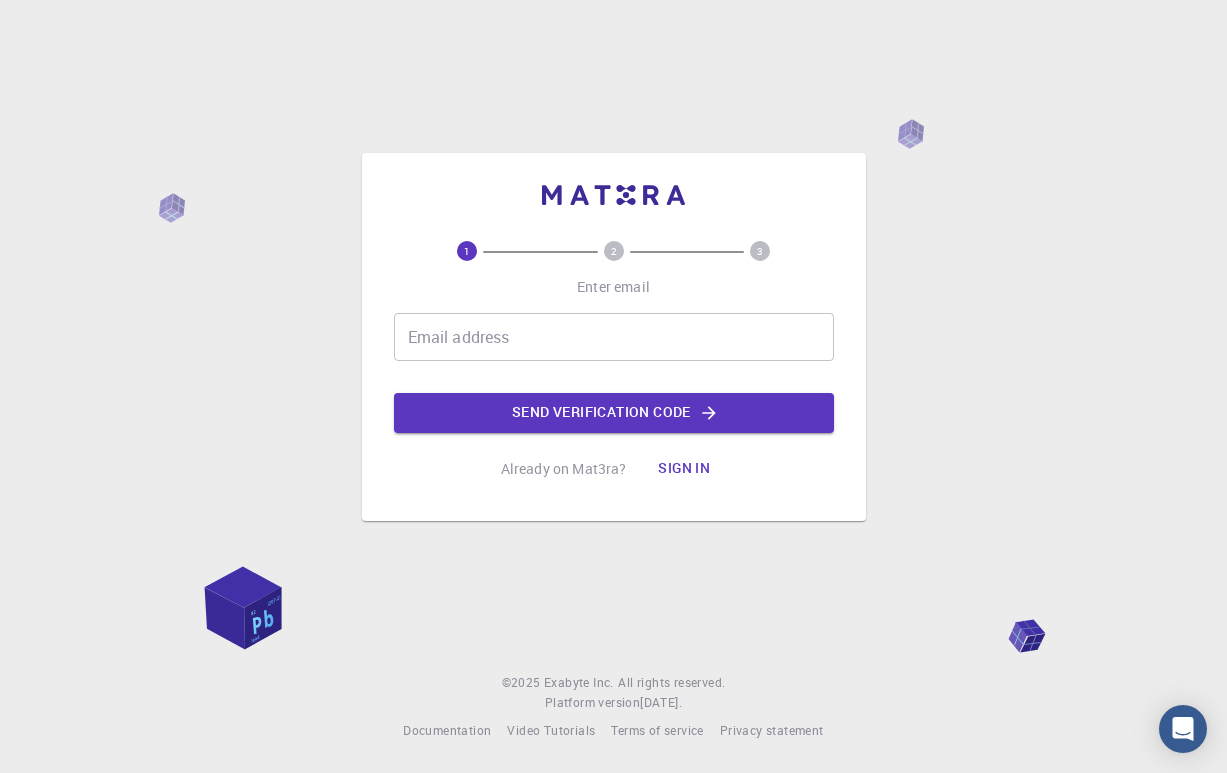 scroll, scrollTop: 0, scrollLeft: 0, axis: both 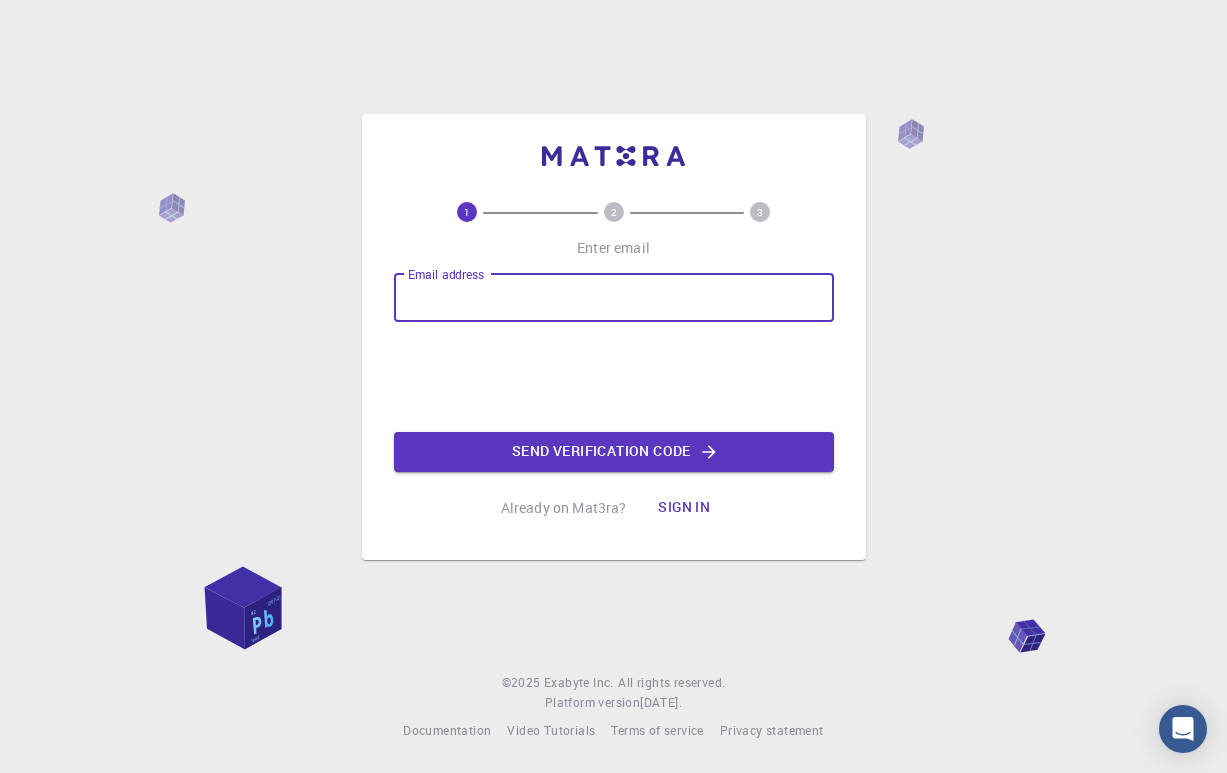 click on "Email address" at bounding box center (614, 298) 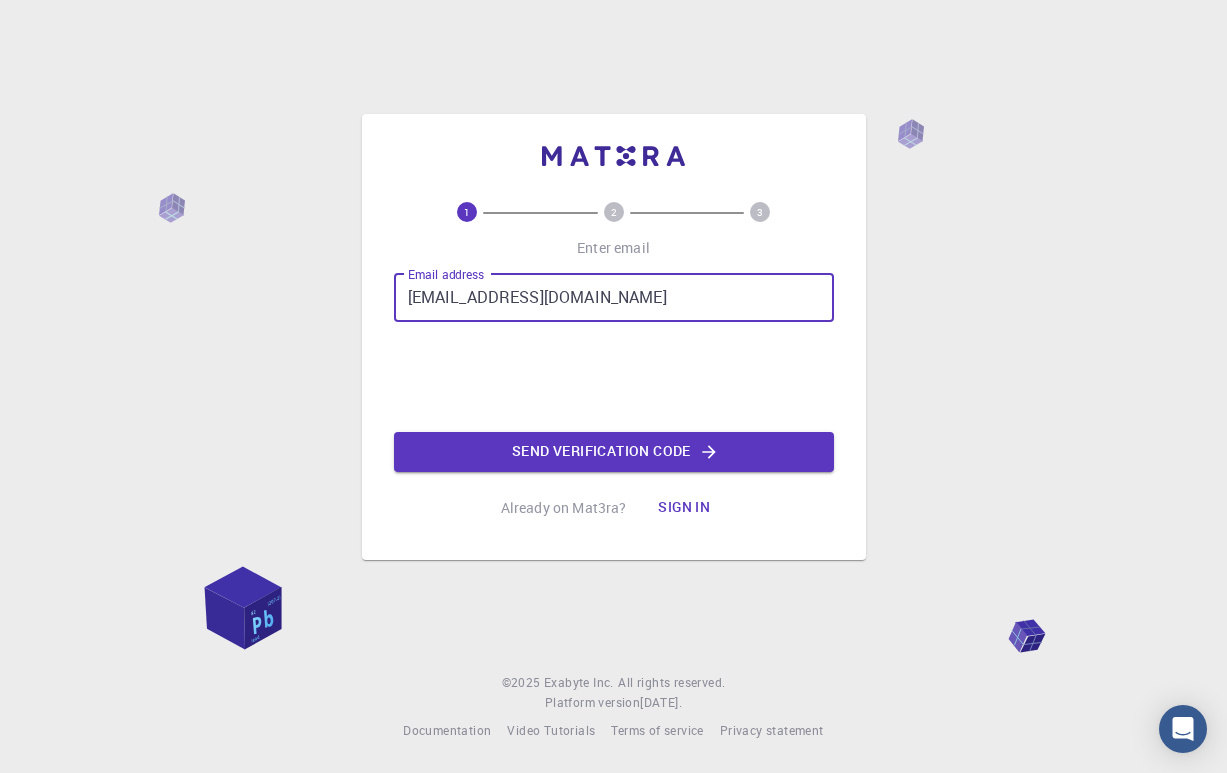 type on "adhaarkohli77@gmail.com" 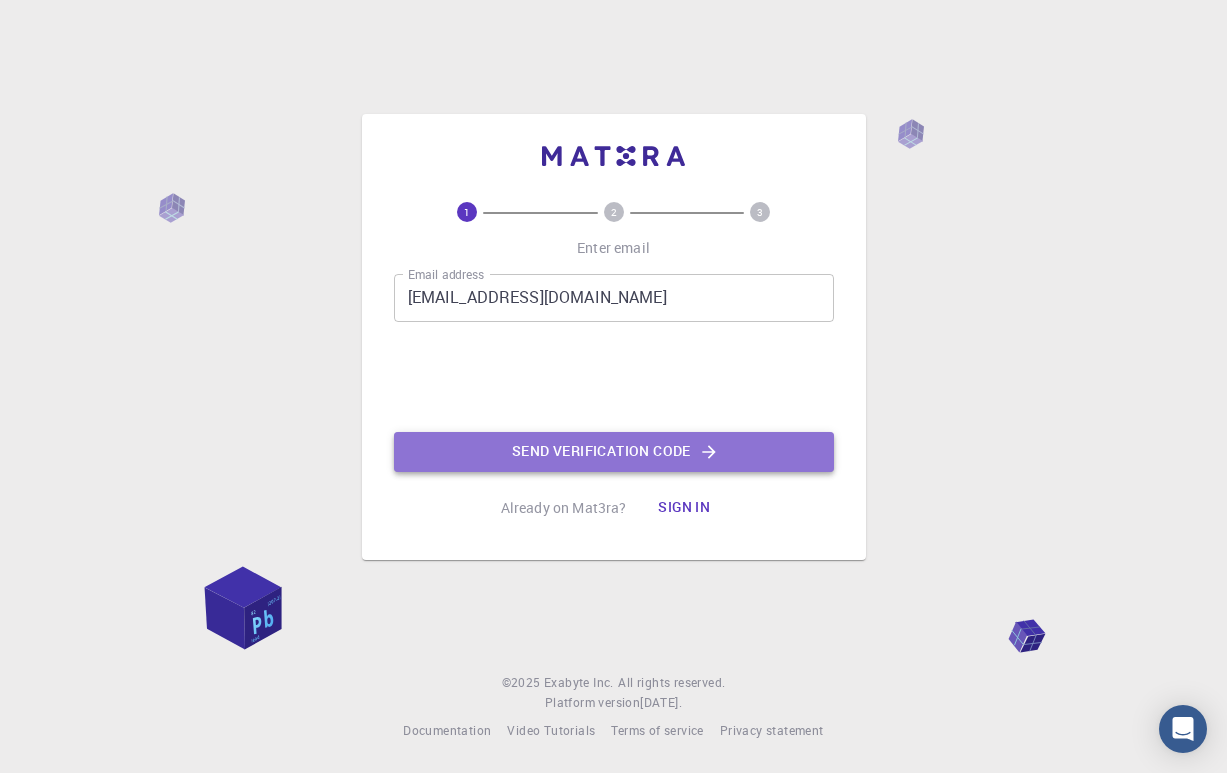 click on "Send verification code" 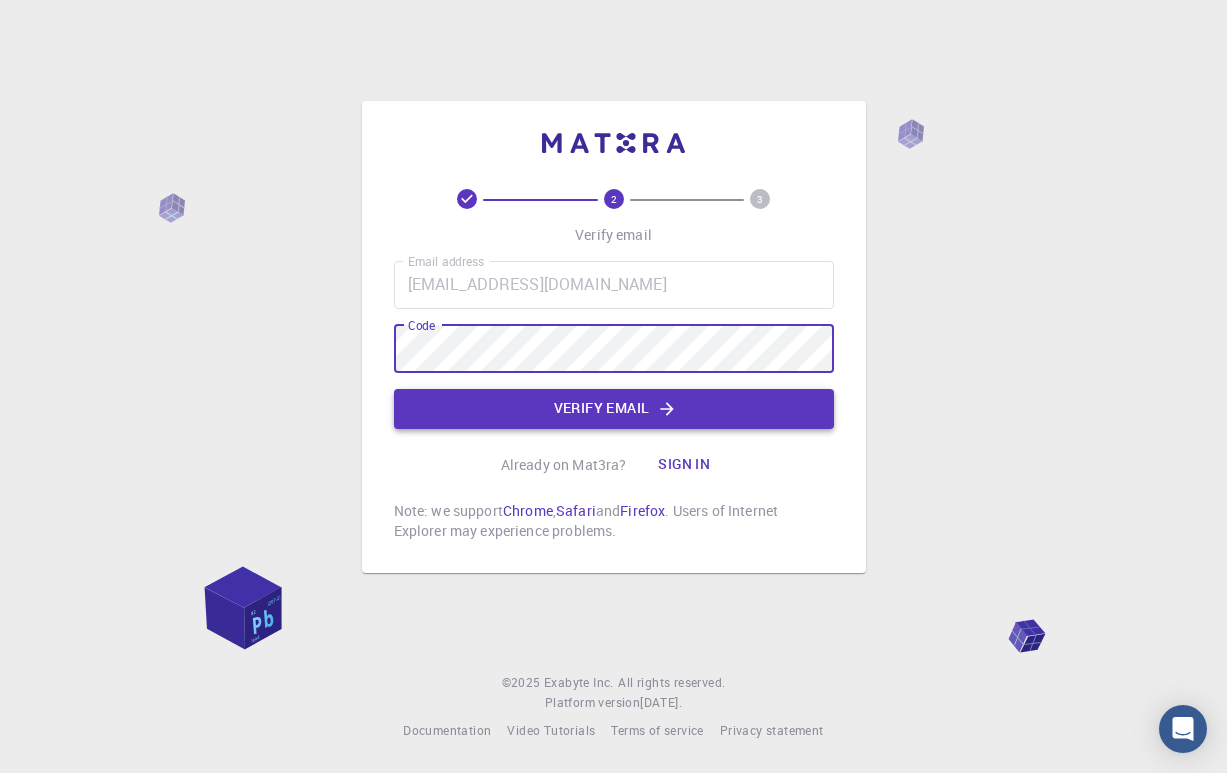 click on "Verify email" 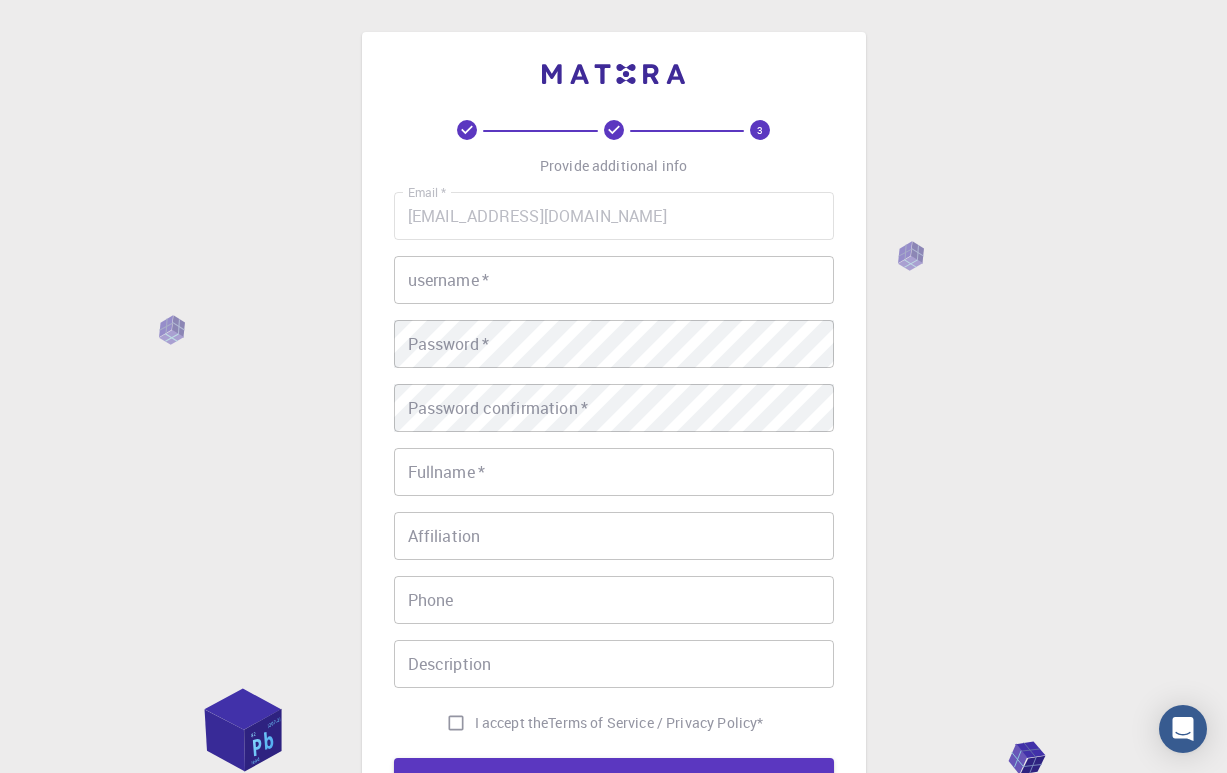click on "username   *" at bounding box center (614, 280) 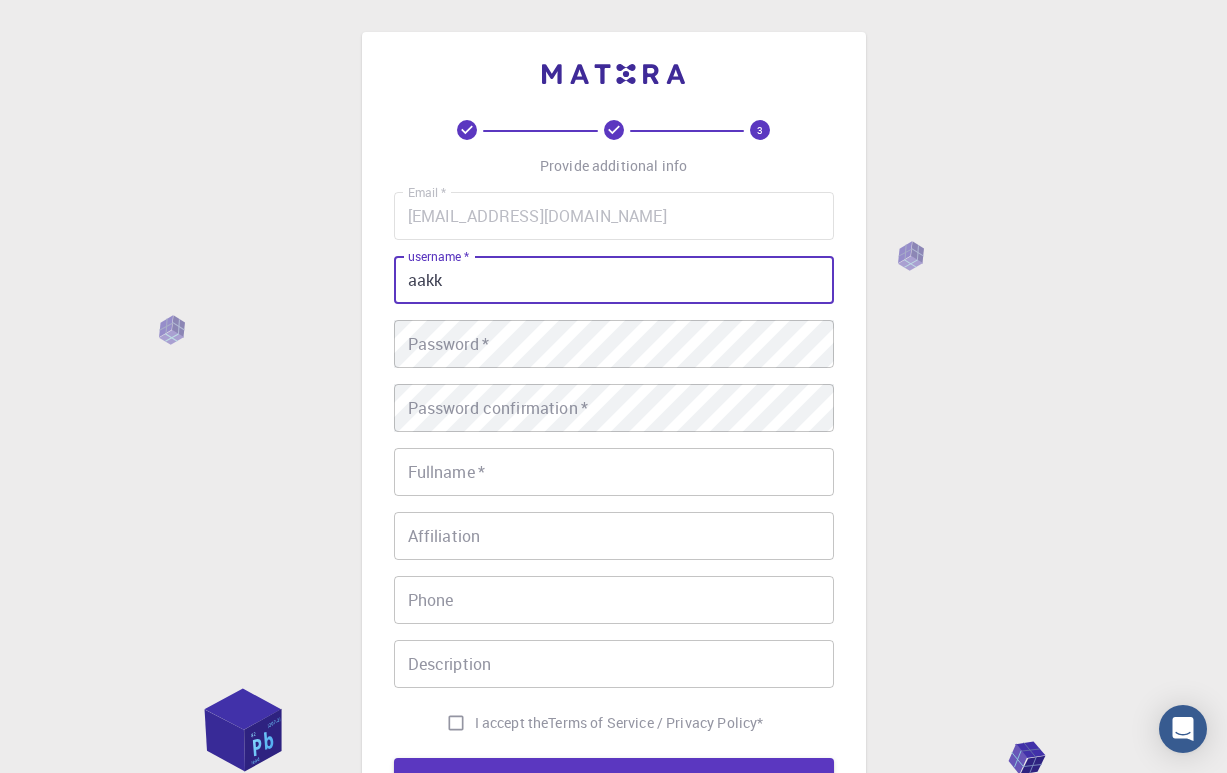 type on "aakk" 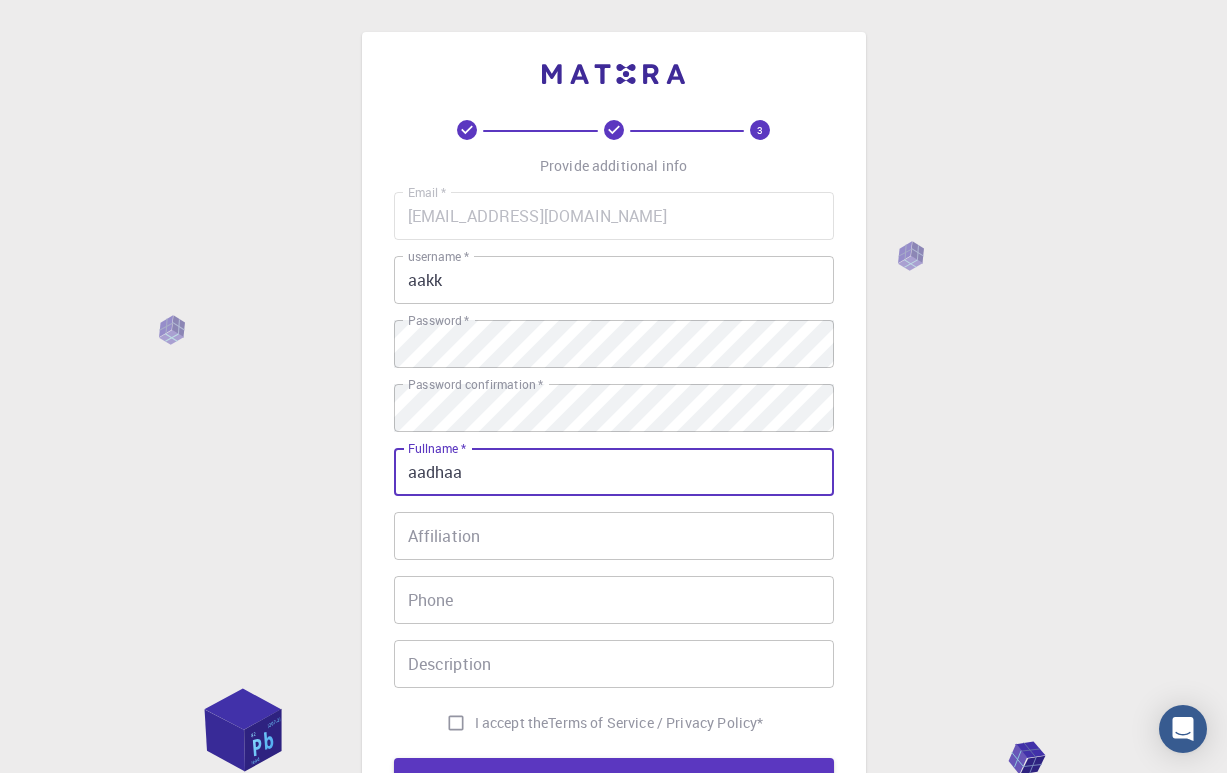 type on "aadhaa" 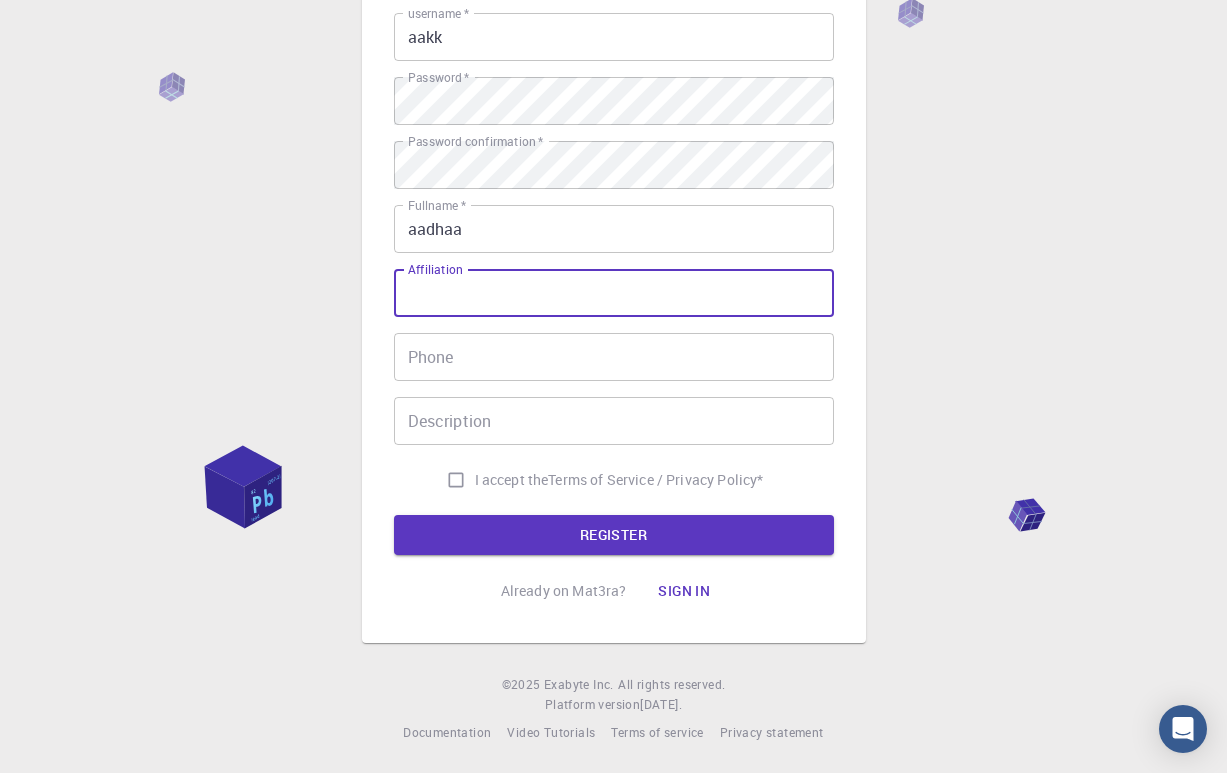 scroll, scrollTop: 242, scrollLeft: 0, axis: vertical 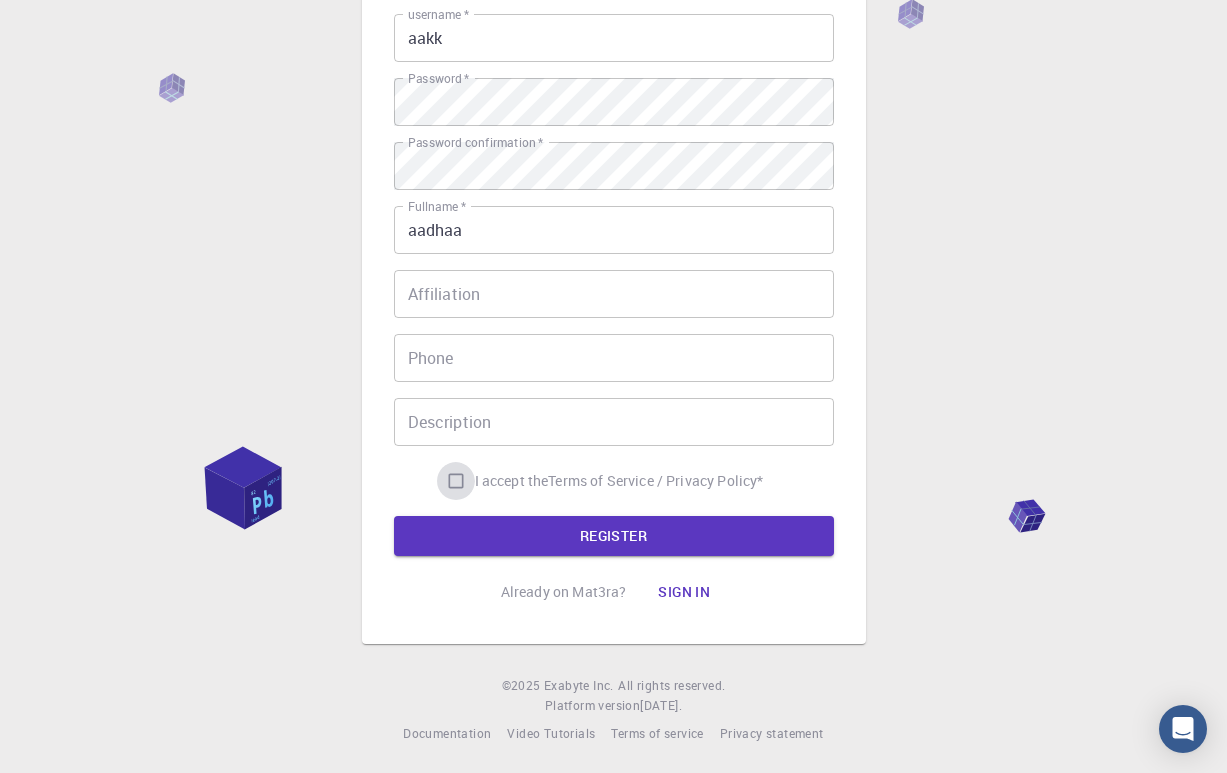 click on "I accept the  Terms of Service / Privacy Policy  *" at bounding box center [456, 481] 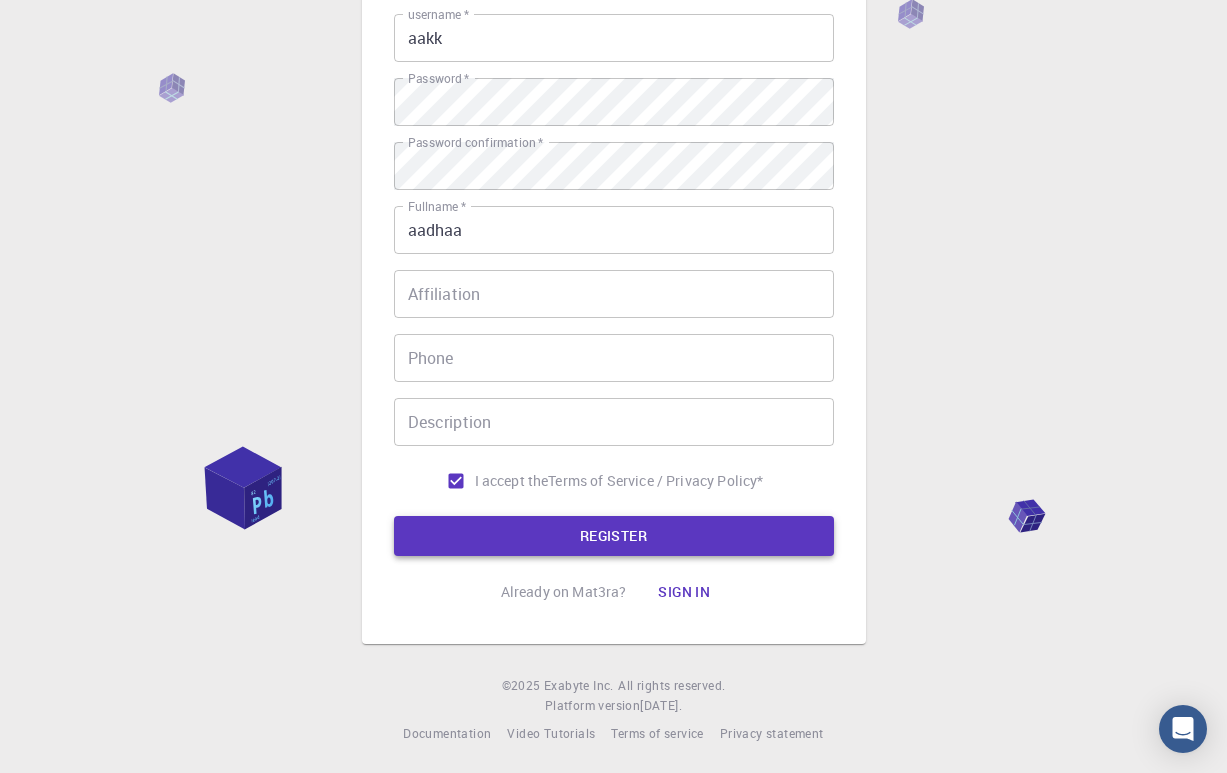 click on "REGISTER" at bounding box center [614, 536] 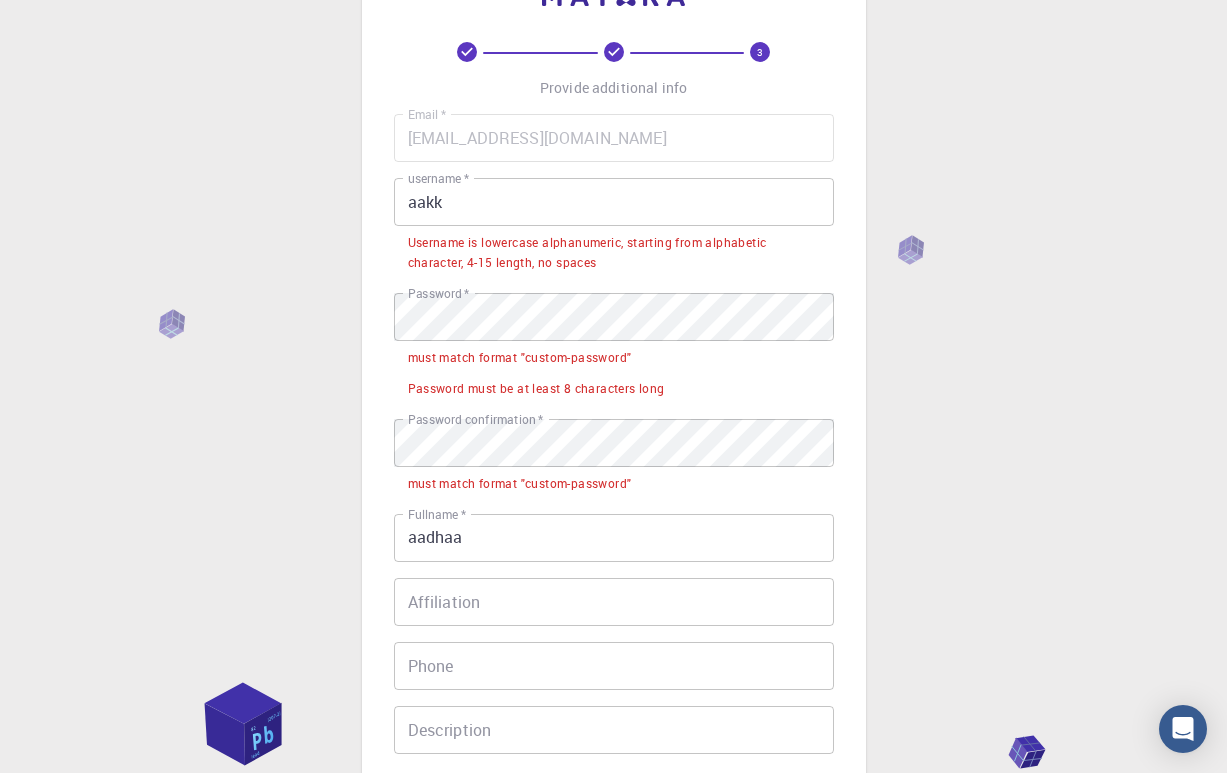 scroll, scrollTop: 77, scrollLeft: 0, axis: vertical 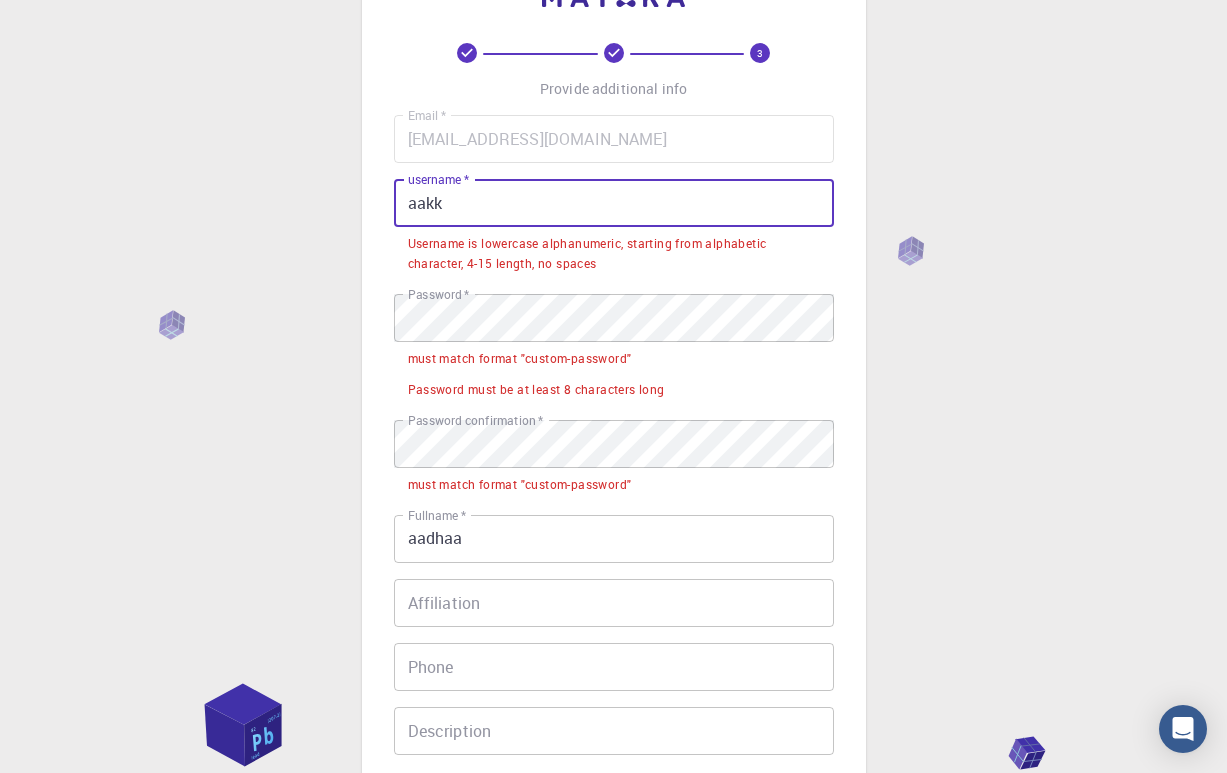 click on "aakk" at bounding box center (614, 203) 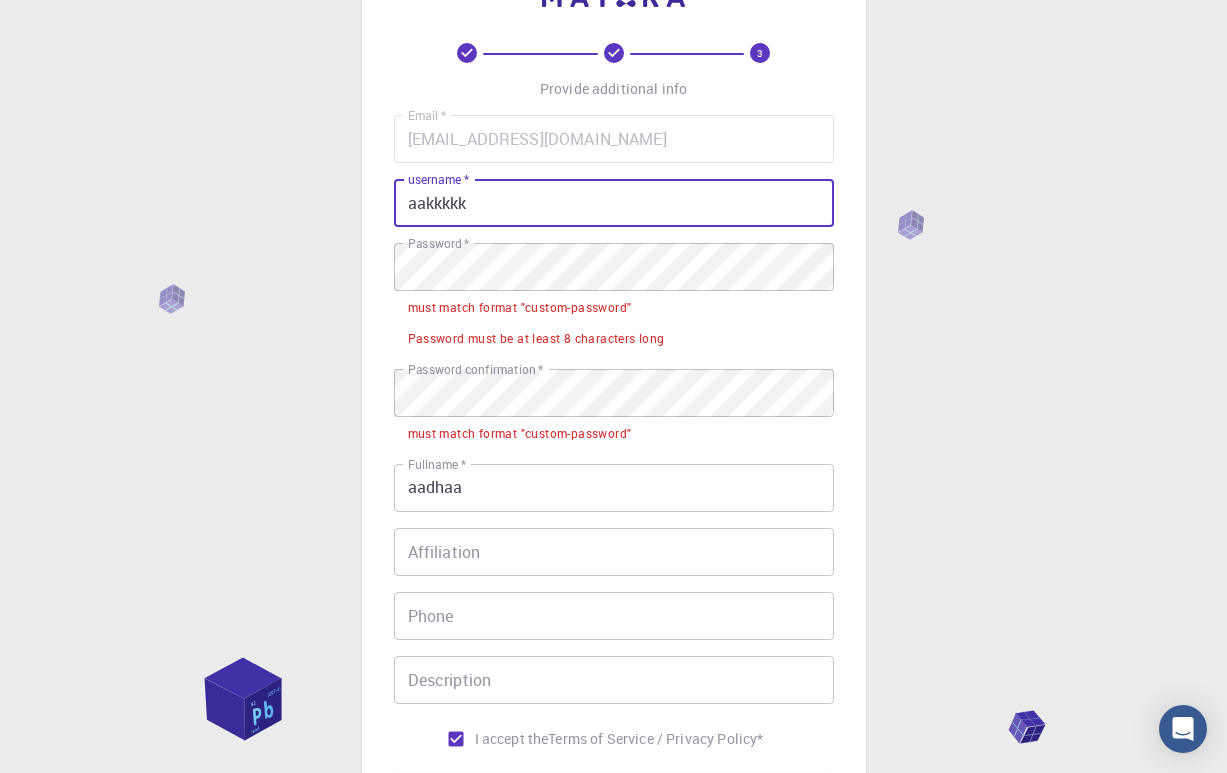type on "aakkkkk" 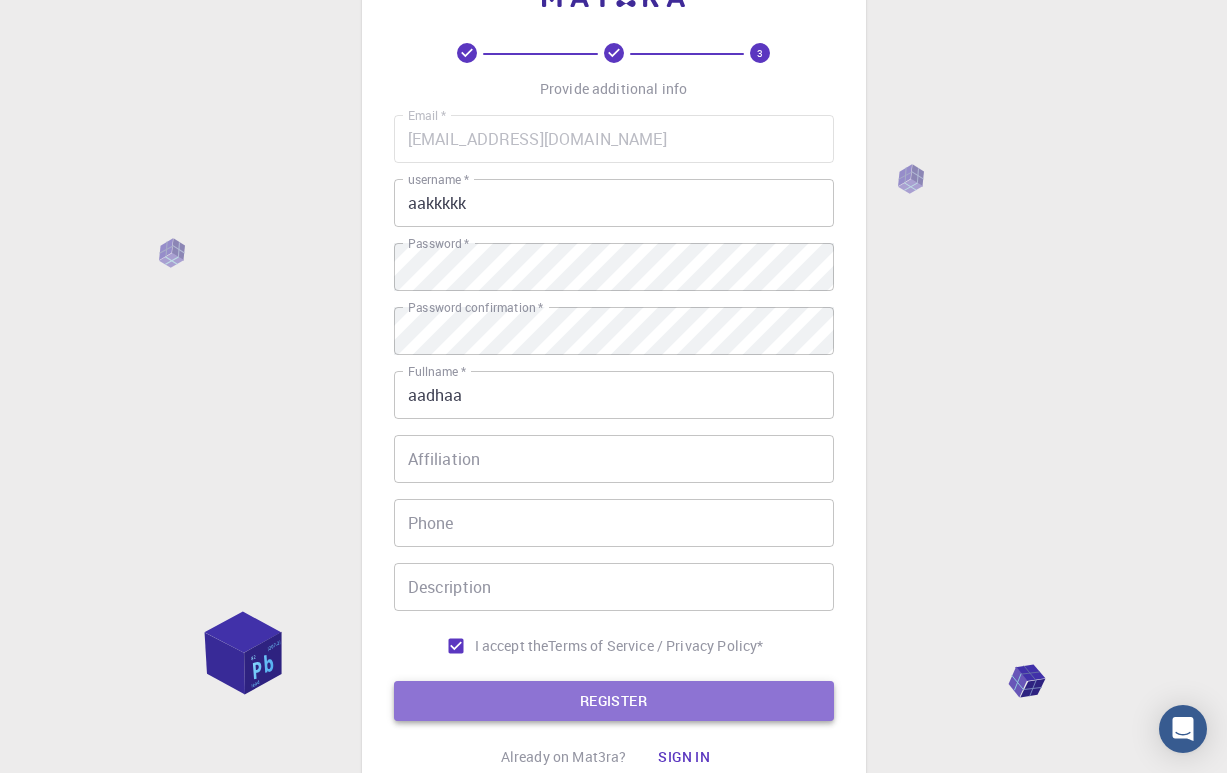 click on "REGISTER" at bounding box center [614, 701] 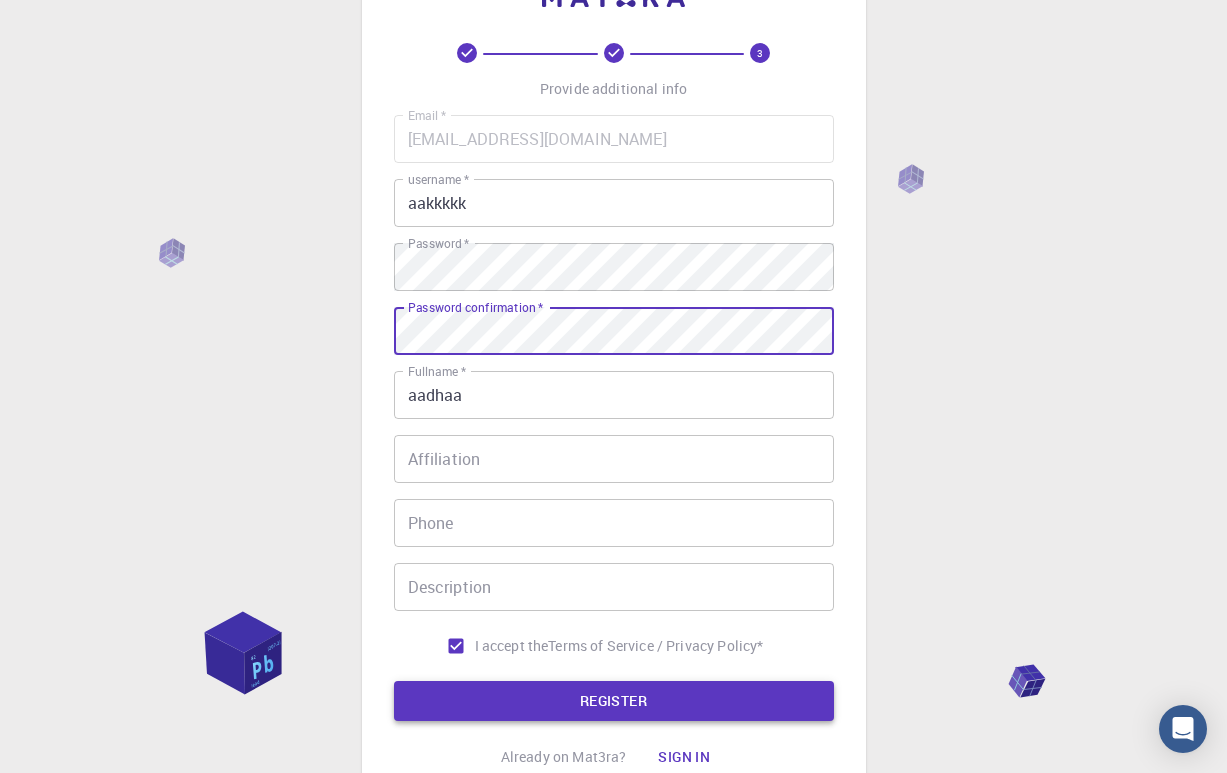 click on "REGISTER" at bounding box center (614, 701) 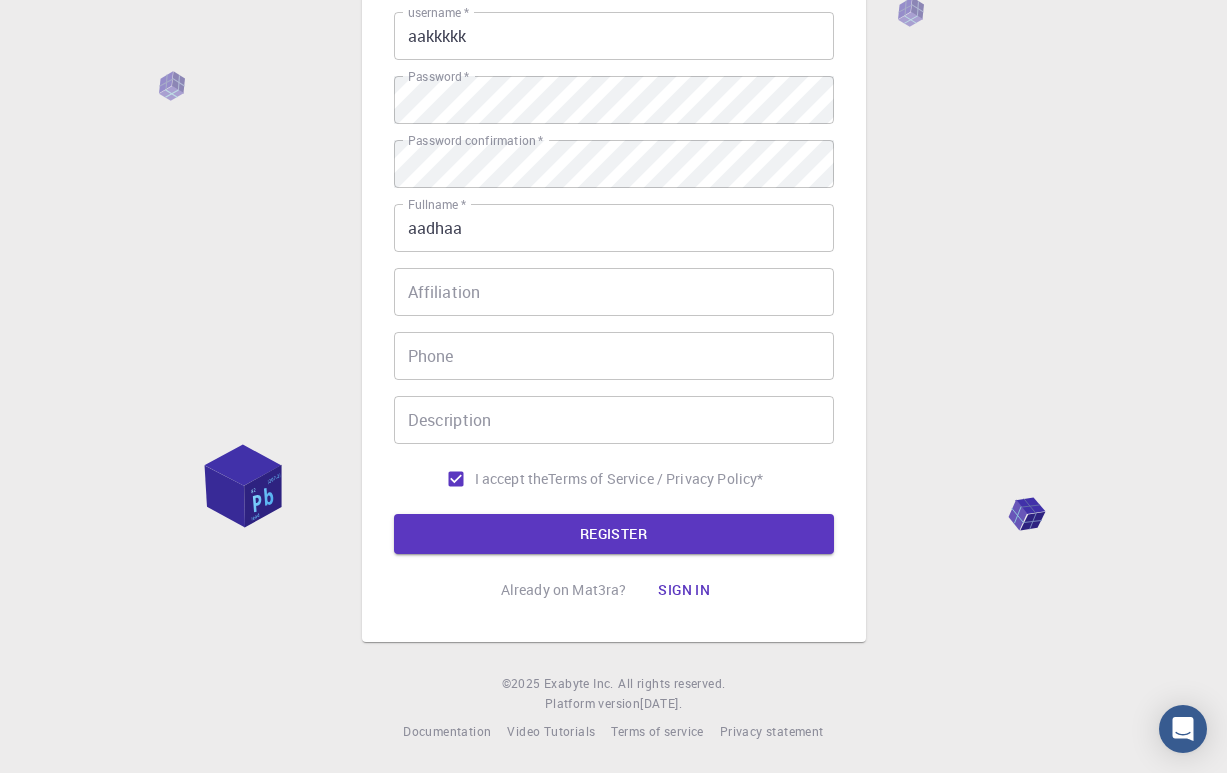 scroll, scrollTop: 242, scrollLeft: 0, axis: vertical 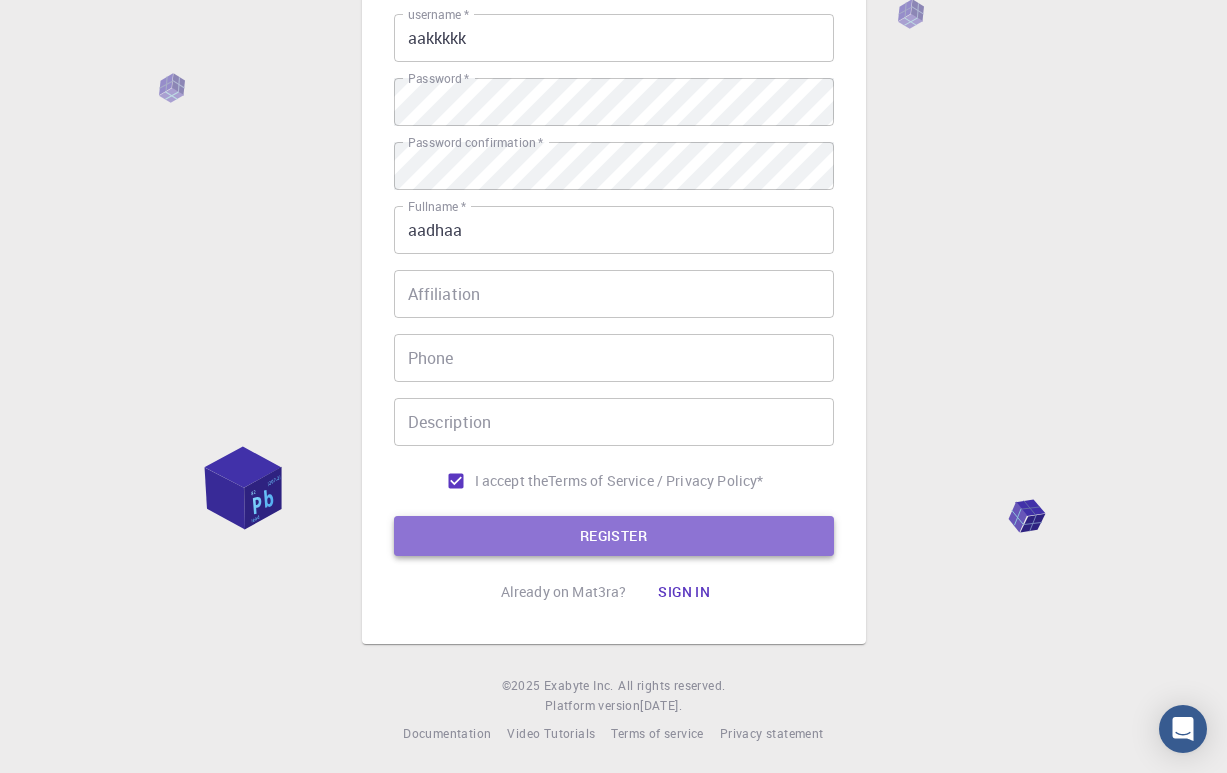 click on "REGISTER" at bounding box center [614, 536] 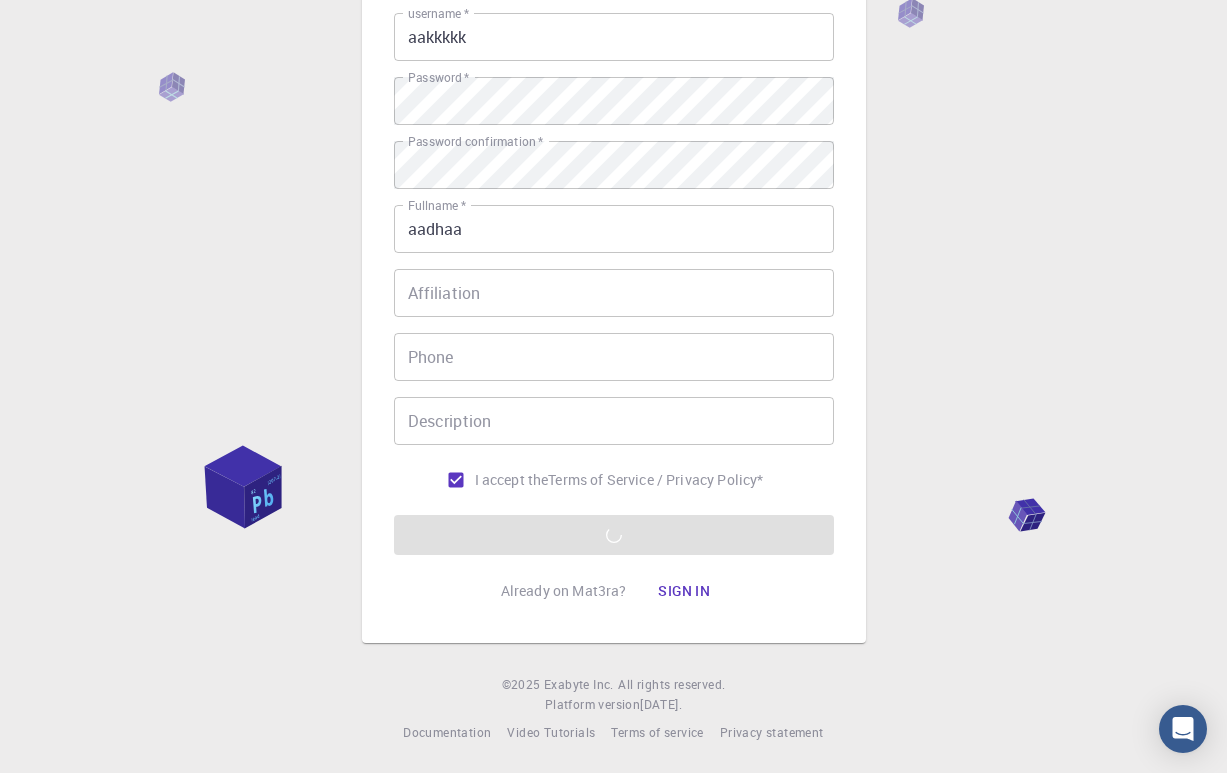 scroll, scrollTop: 242, scrollLeft: 0, axis: vertical 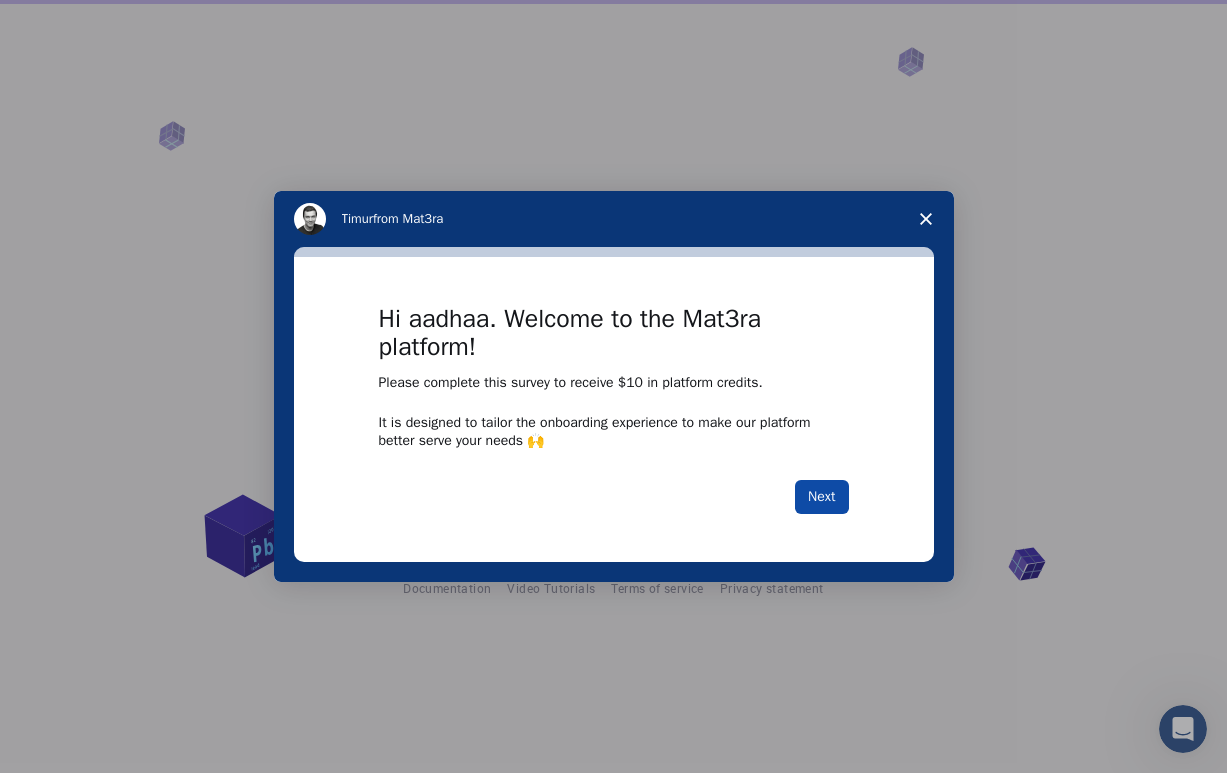 click on "Next" at bounding box center (821, 497) 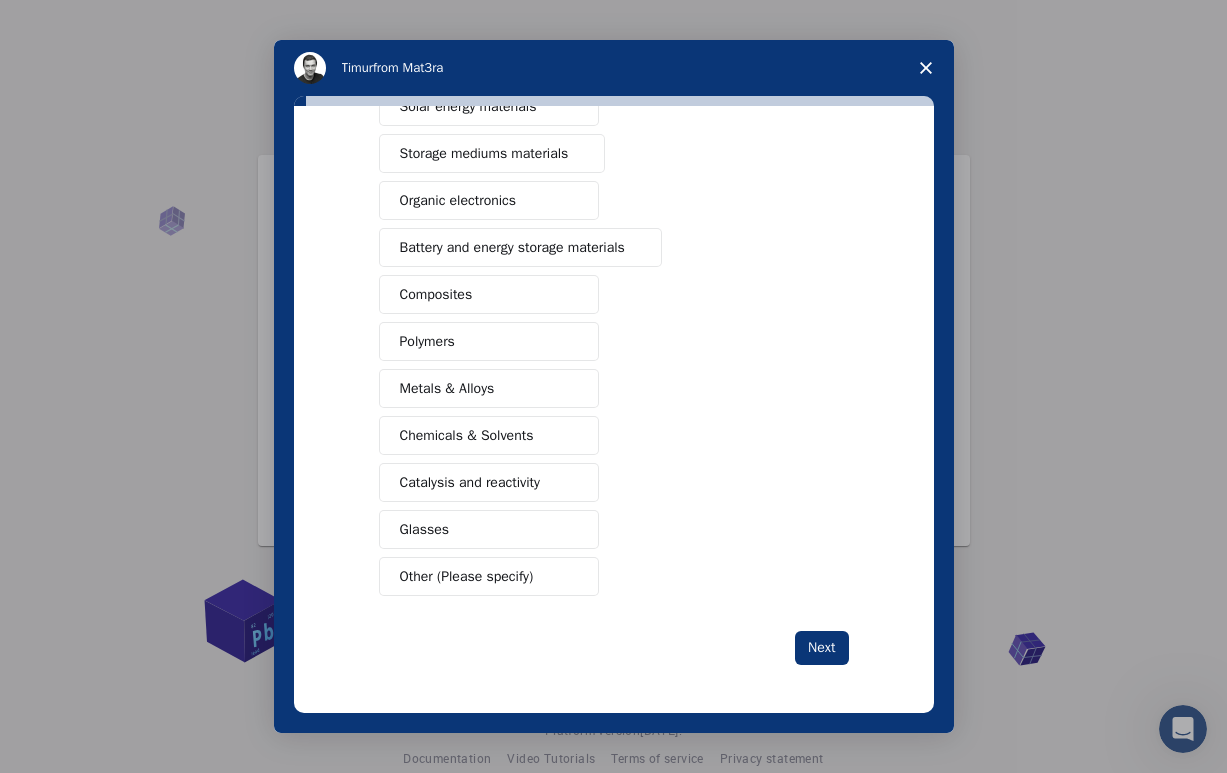 scroll, scrollTop: 192, scrollLeft: 0, axis: vertical 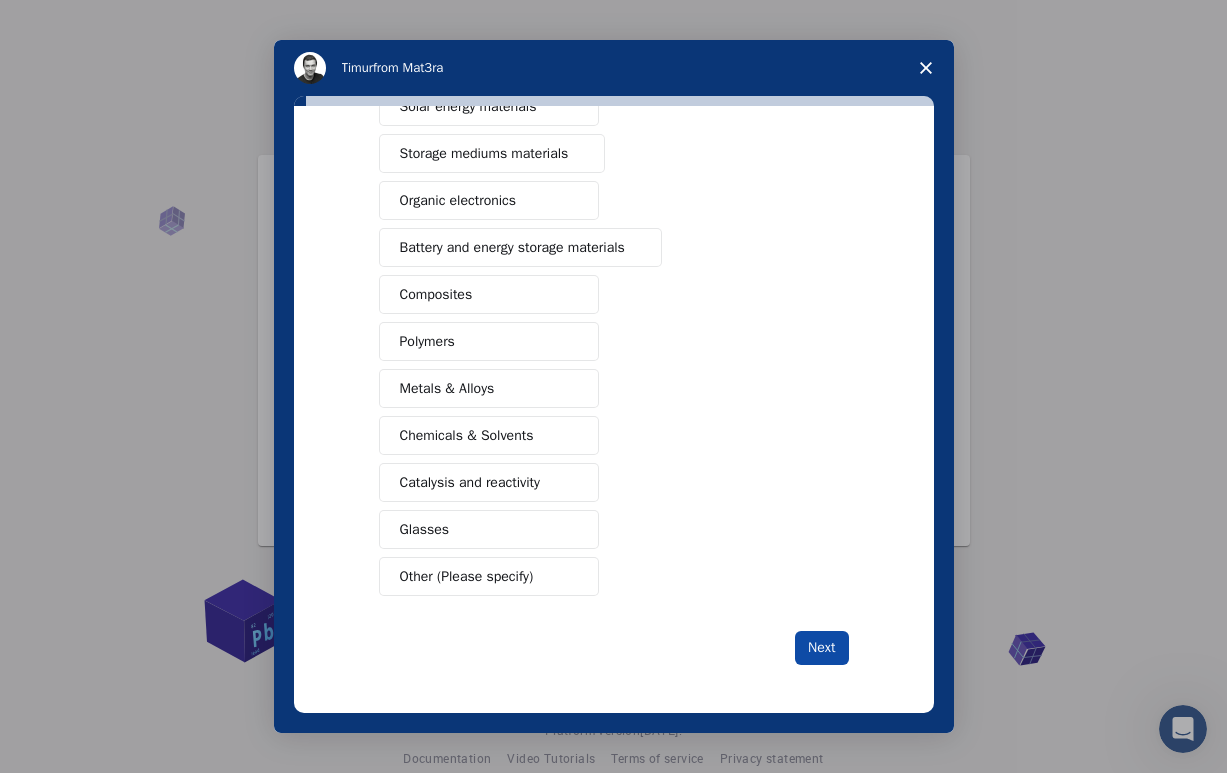 click on "Next" at bounding box center [821, 648] 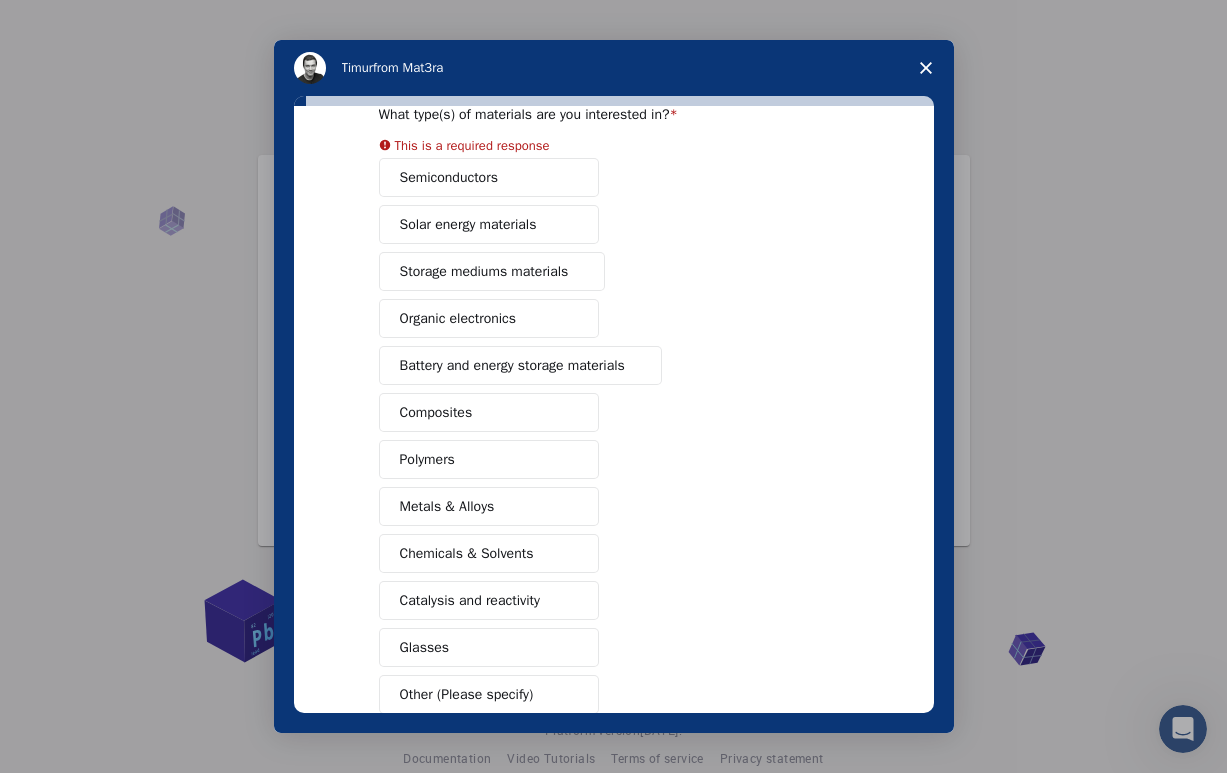 scroll, scrollTop: 0, scrollLeft: 0, axis: both 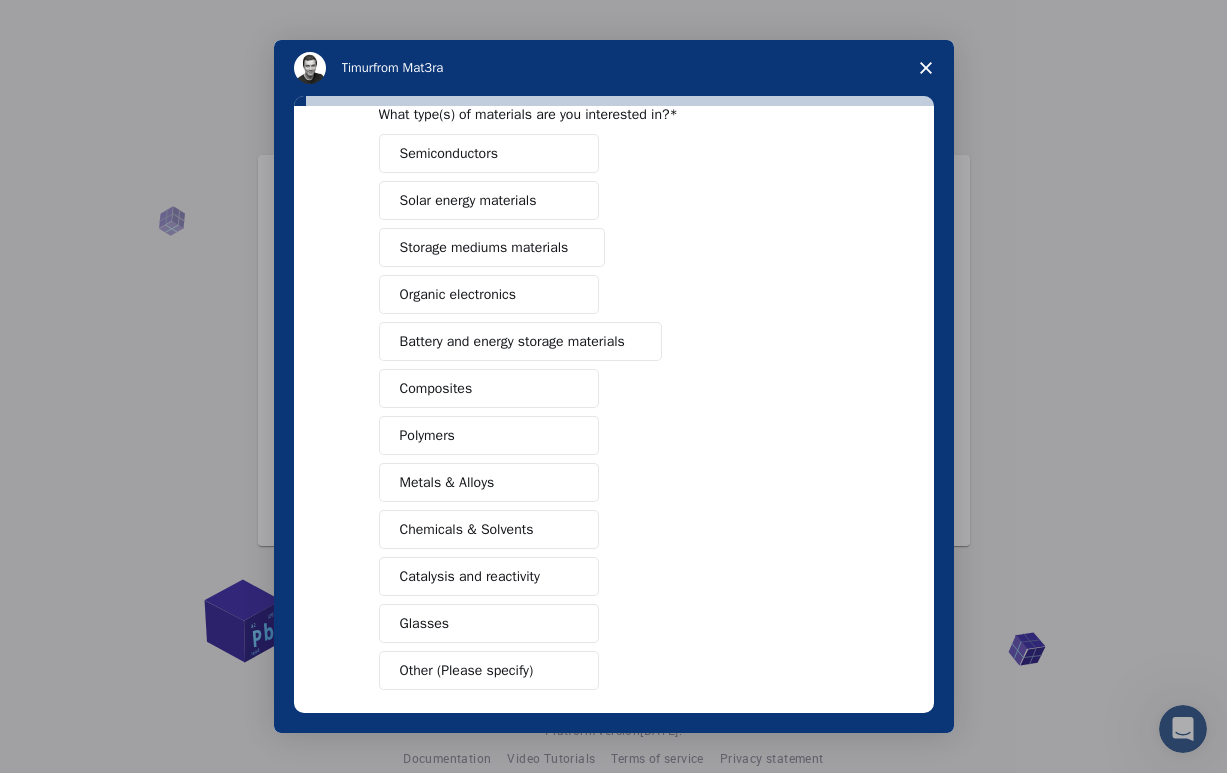 click on "Semiconductors Solar energy materials Storage mediums materials Organic electronics Battery and energy storage materials Composites Polymers Metals & Alloys Chemicals & Solvents Catalysis and reactivity Glasses Other (Please specify)" at bounding box center (614, 412) 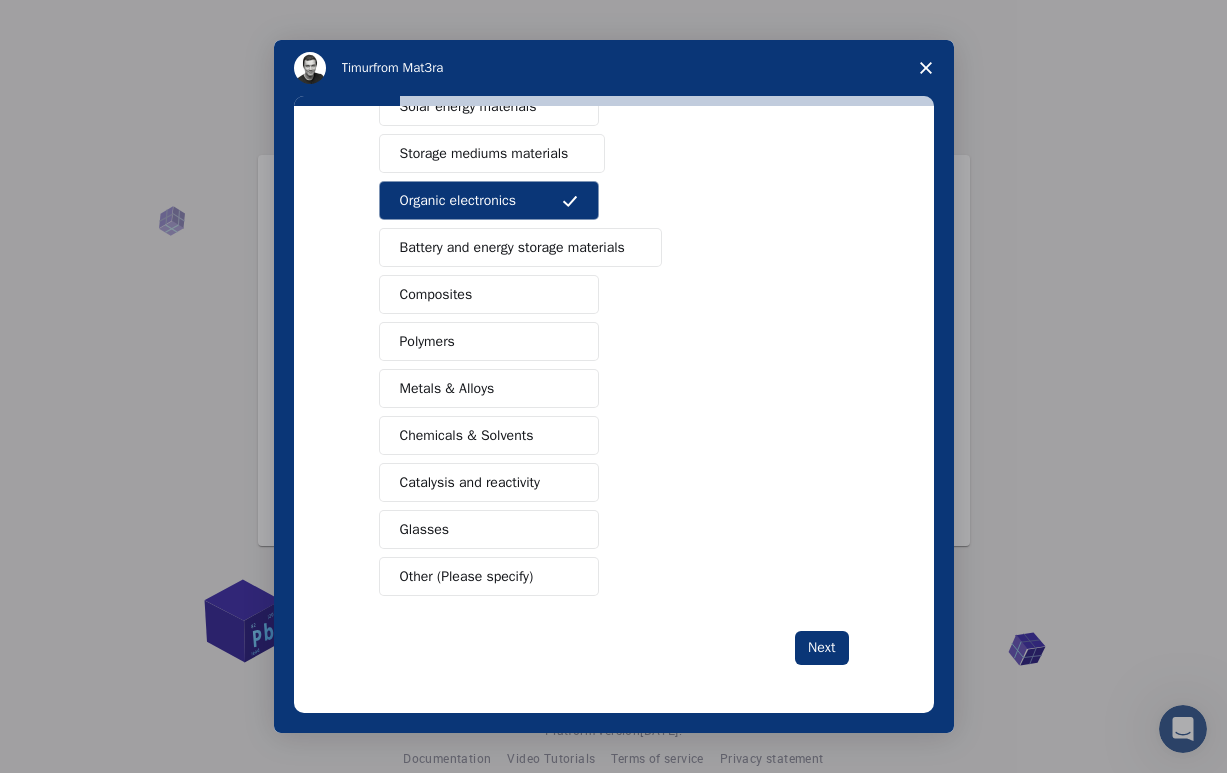 scroll, scrollTop: 192, scrollLeft: 0, axis: vertical 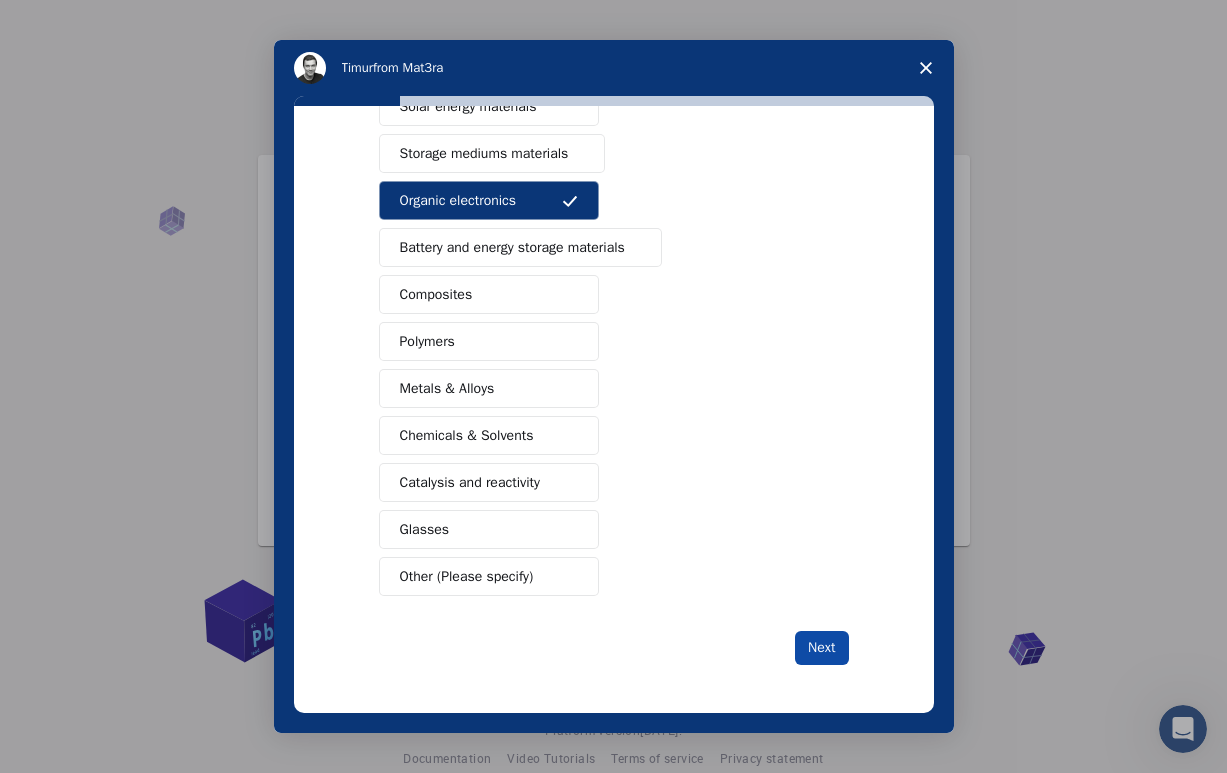 click on "Next" at bounding box center (821, 648) 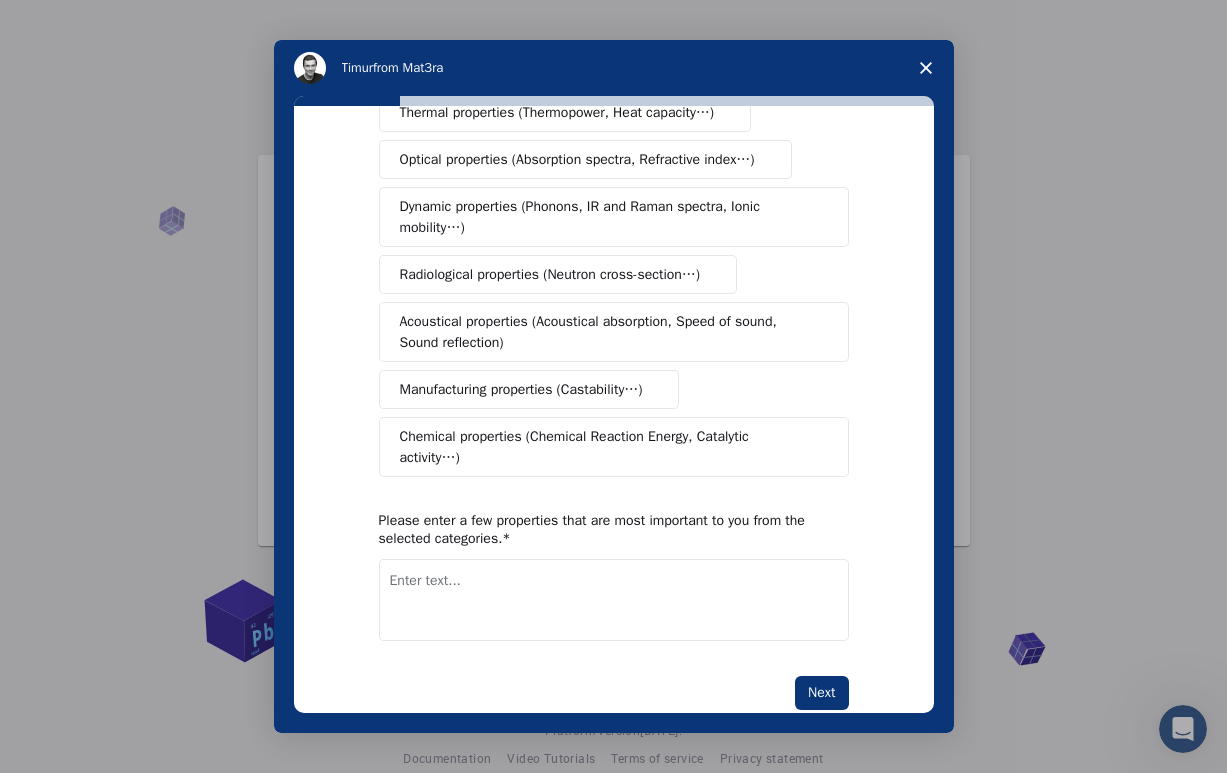 scroll, scrollTop: 275, scrollLeft: 0, axis: vertical 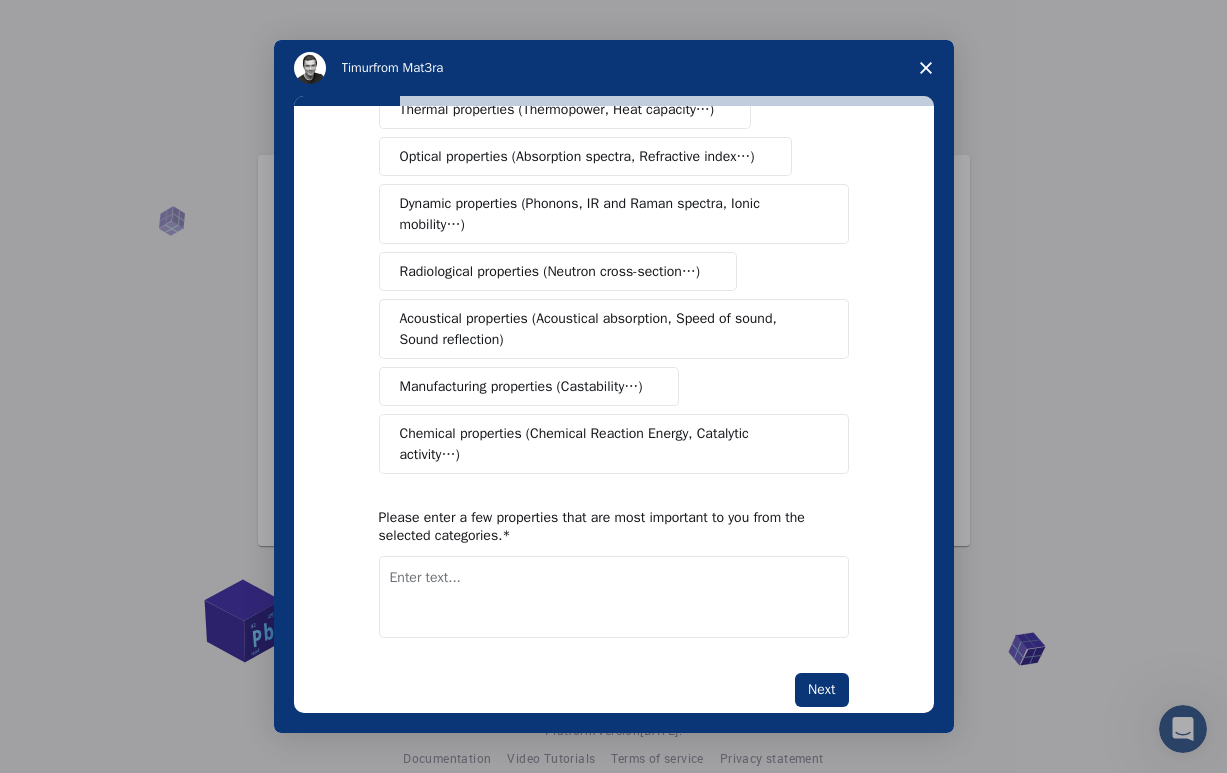 click on "Dynamic properties (Phonons, IR and Raman spectra, Ionic mobility…)" at bounding box center (606, 214) 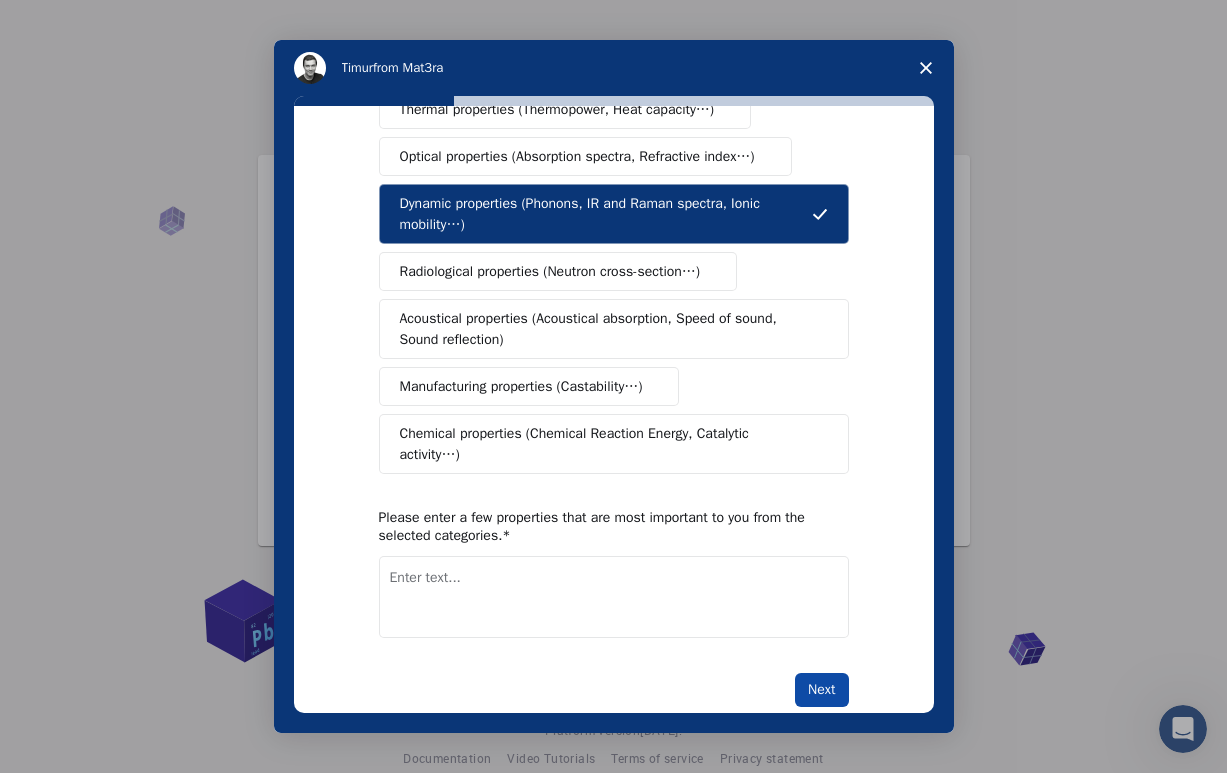 click on "Next" at bounding box center [821, 690] 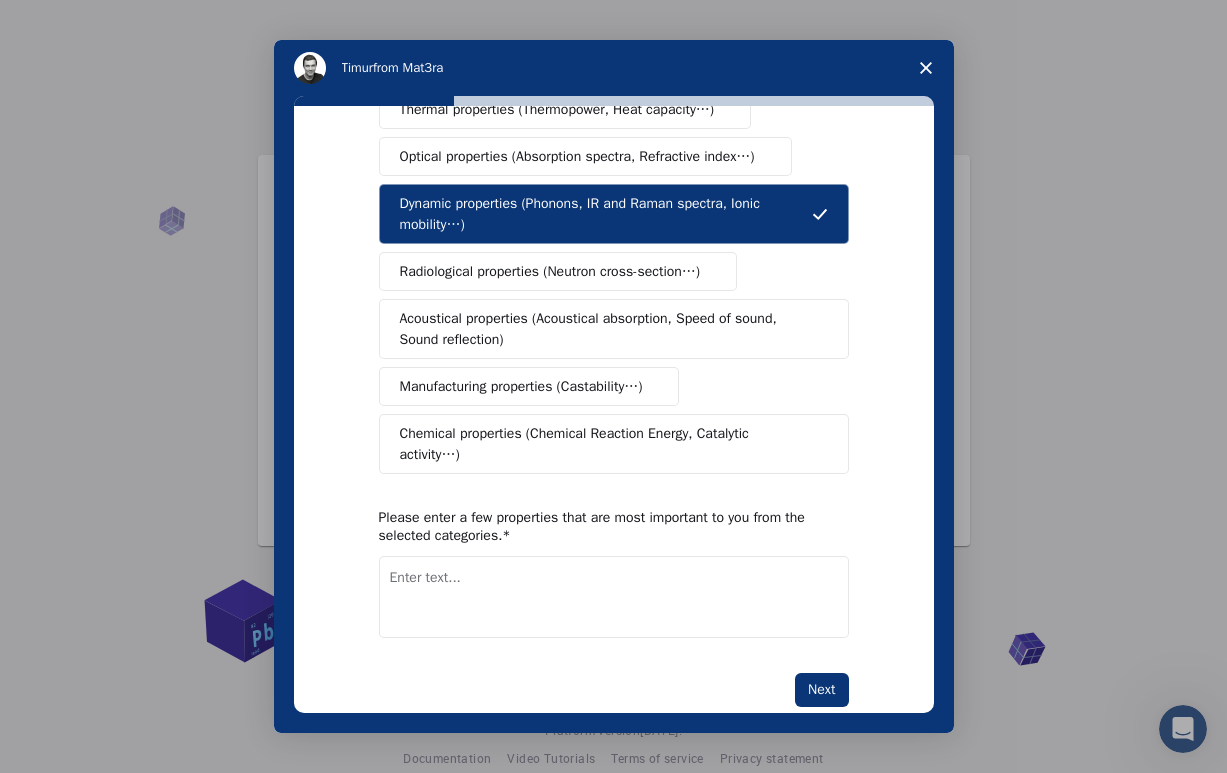 click at bounding box center (614, 597) 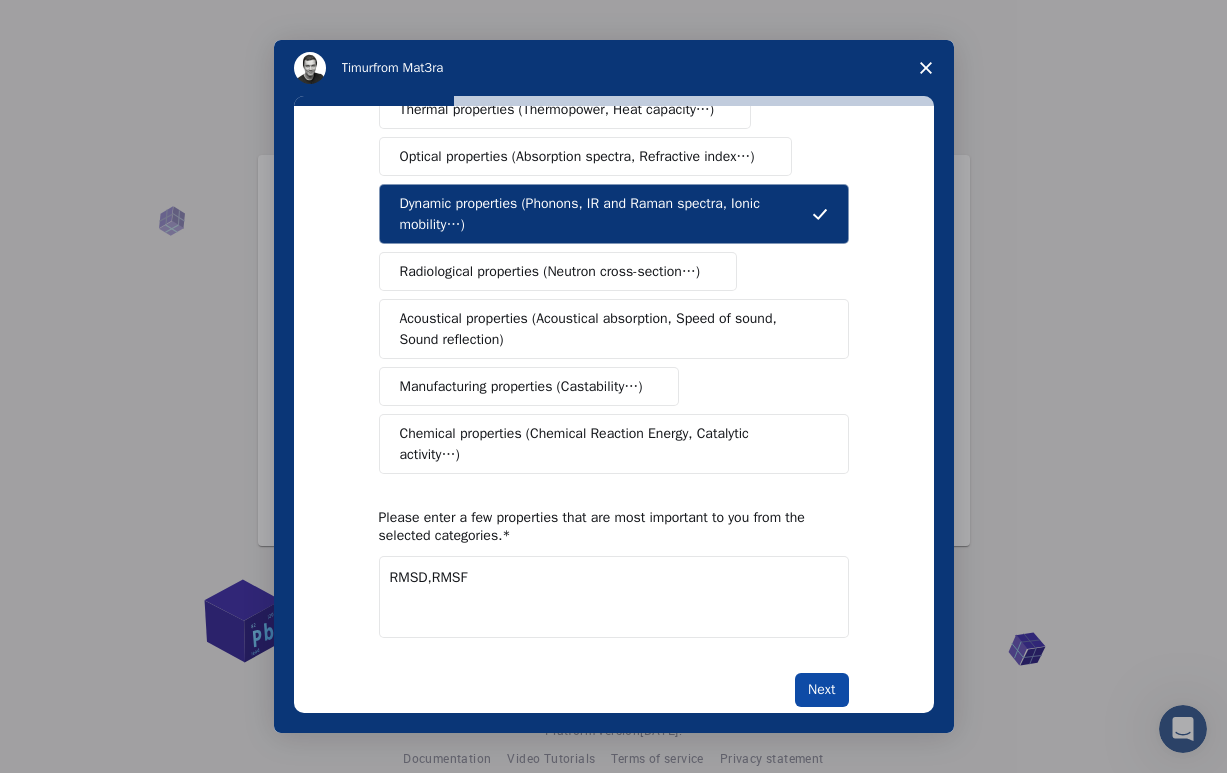 type on "RMSD,RMSF" 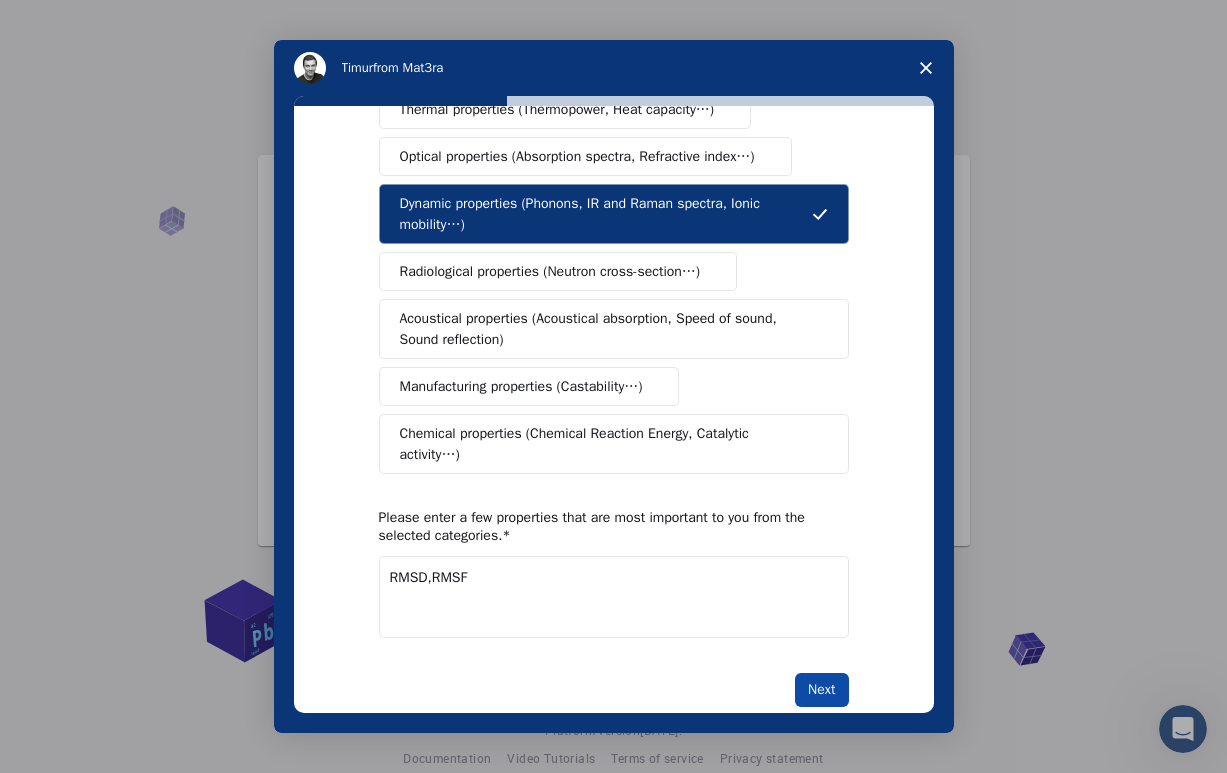 click on "Next" at bounding box center [821, 690] 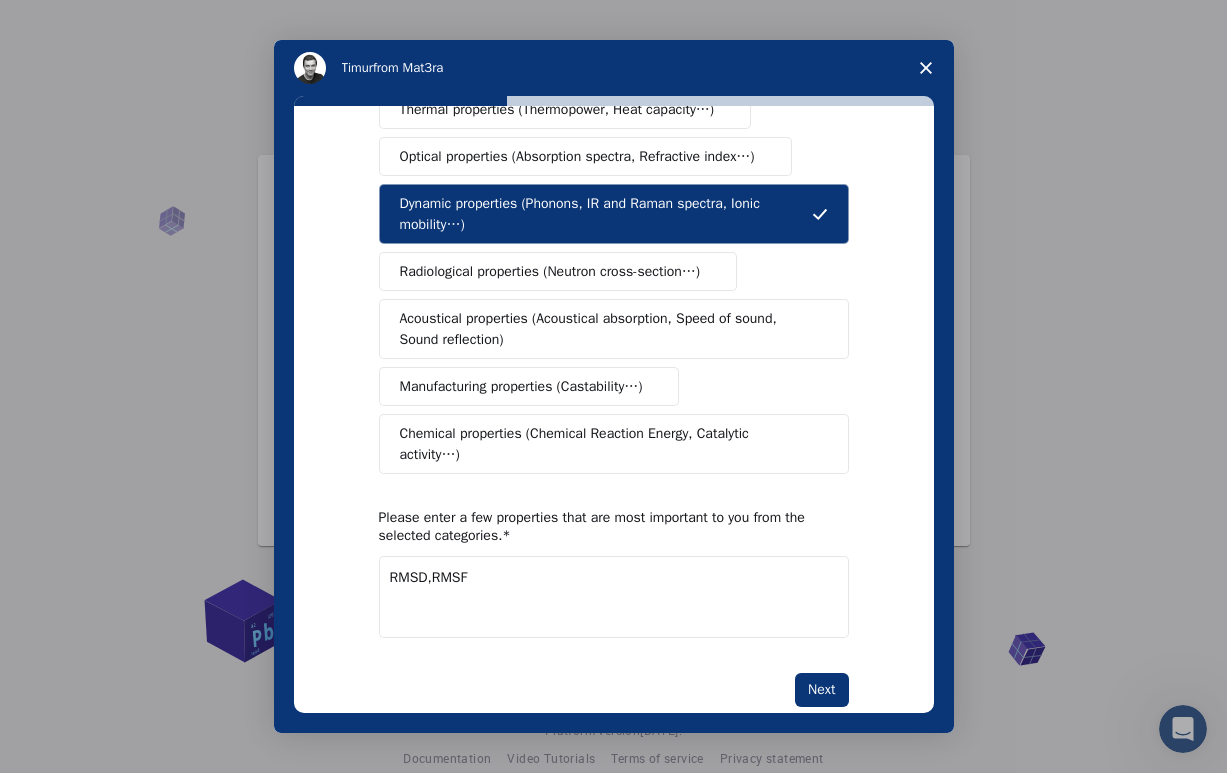 scroll, scrollTop: 48, scrollLeft: 0, axis: vertical 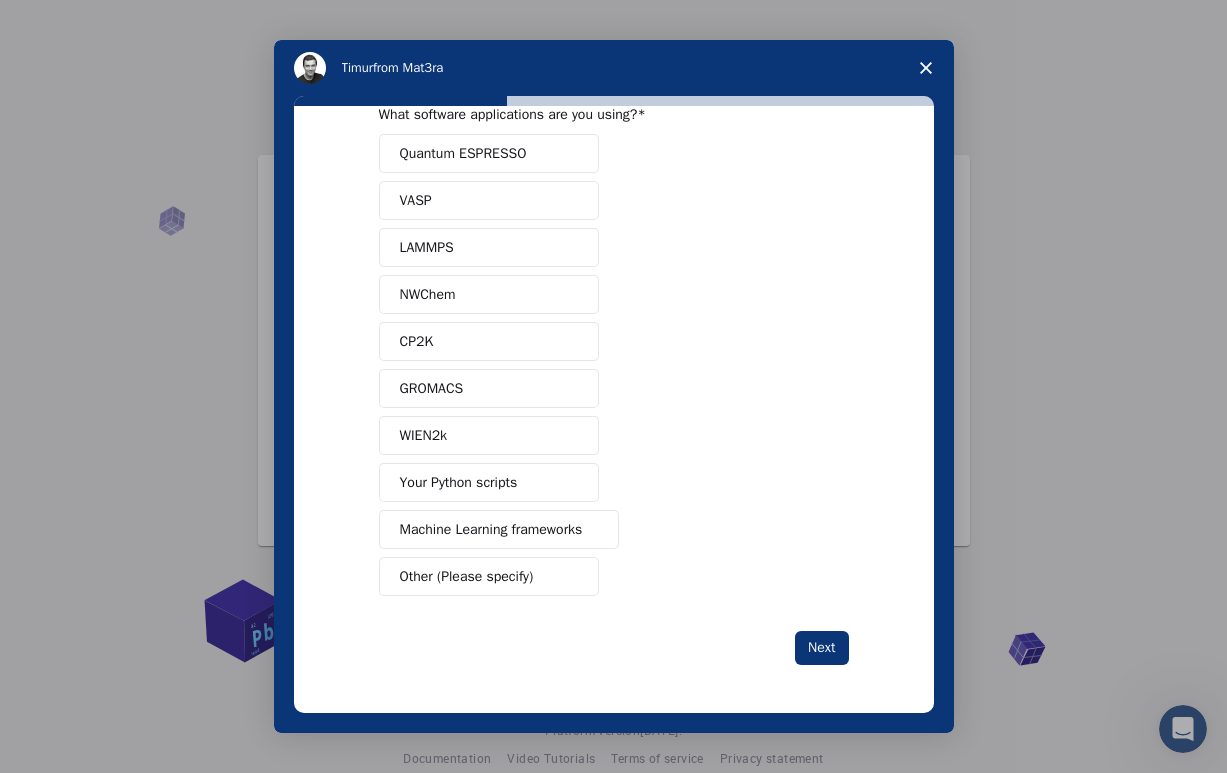 click on "GROMACS" at bounding box center [489, 388] 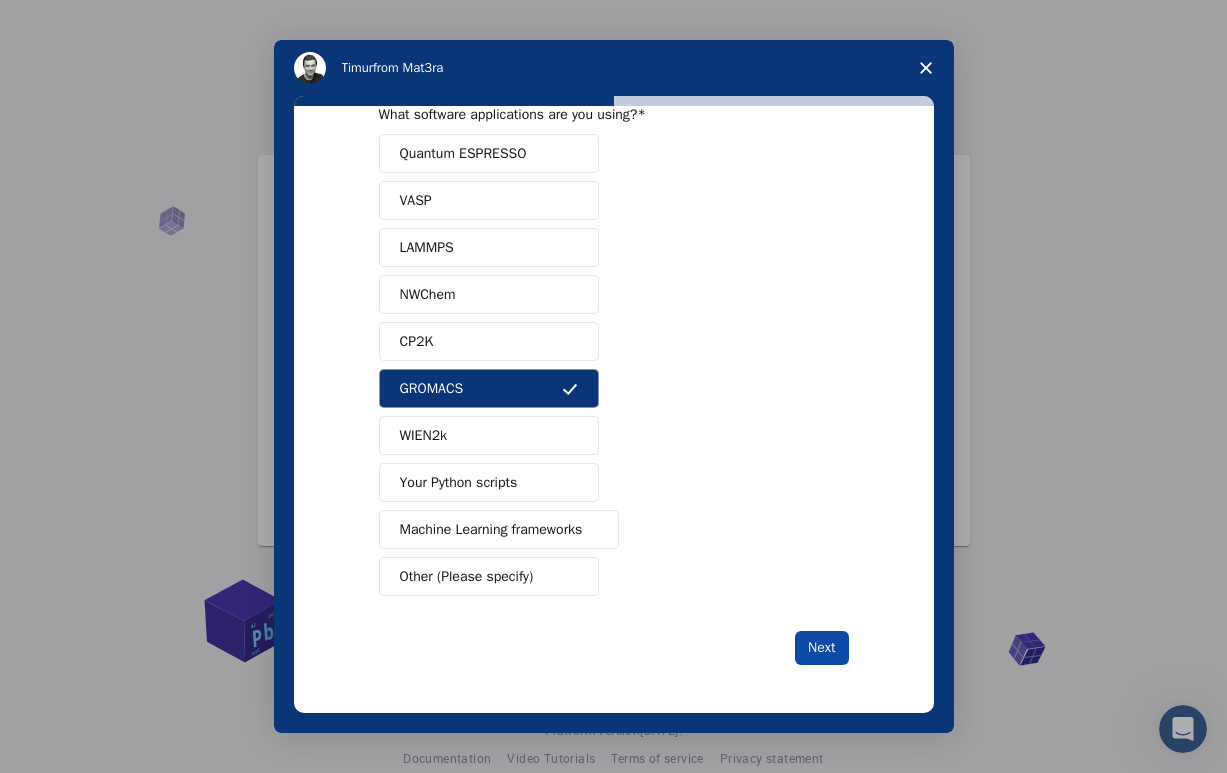click on "Next" at bounding box center [821, 648] 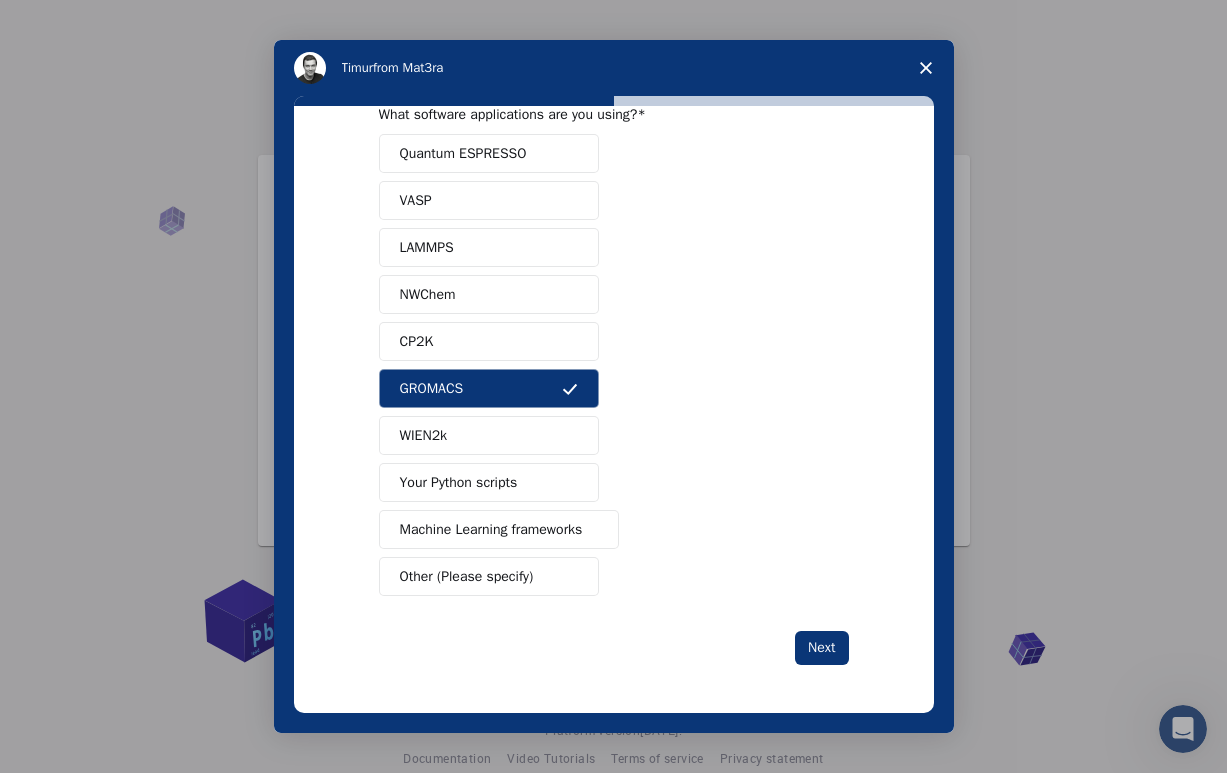 scroll, scrollTop: 0, scrollLeft: 0, axis: both 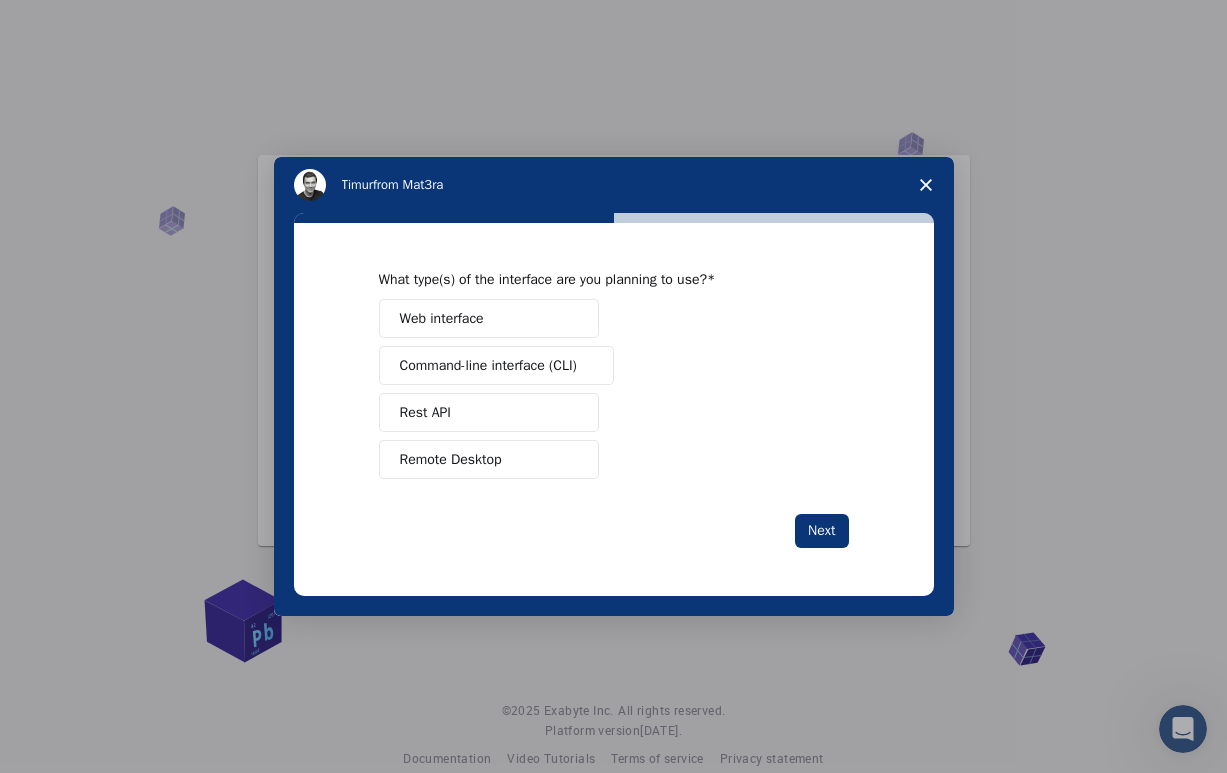 click on "Remote Desktop" at bounding box center [489, 459] 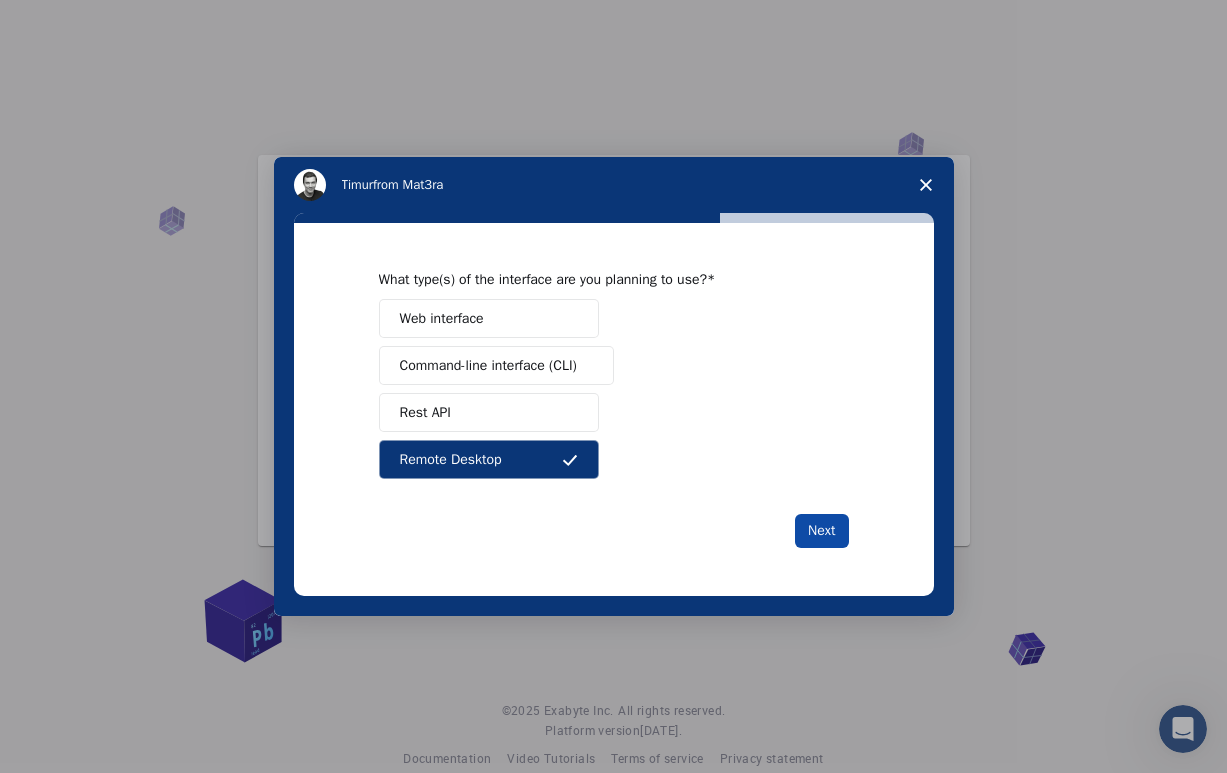 click on "Next" at bounding box center [821, 531] 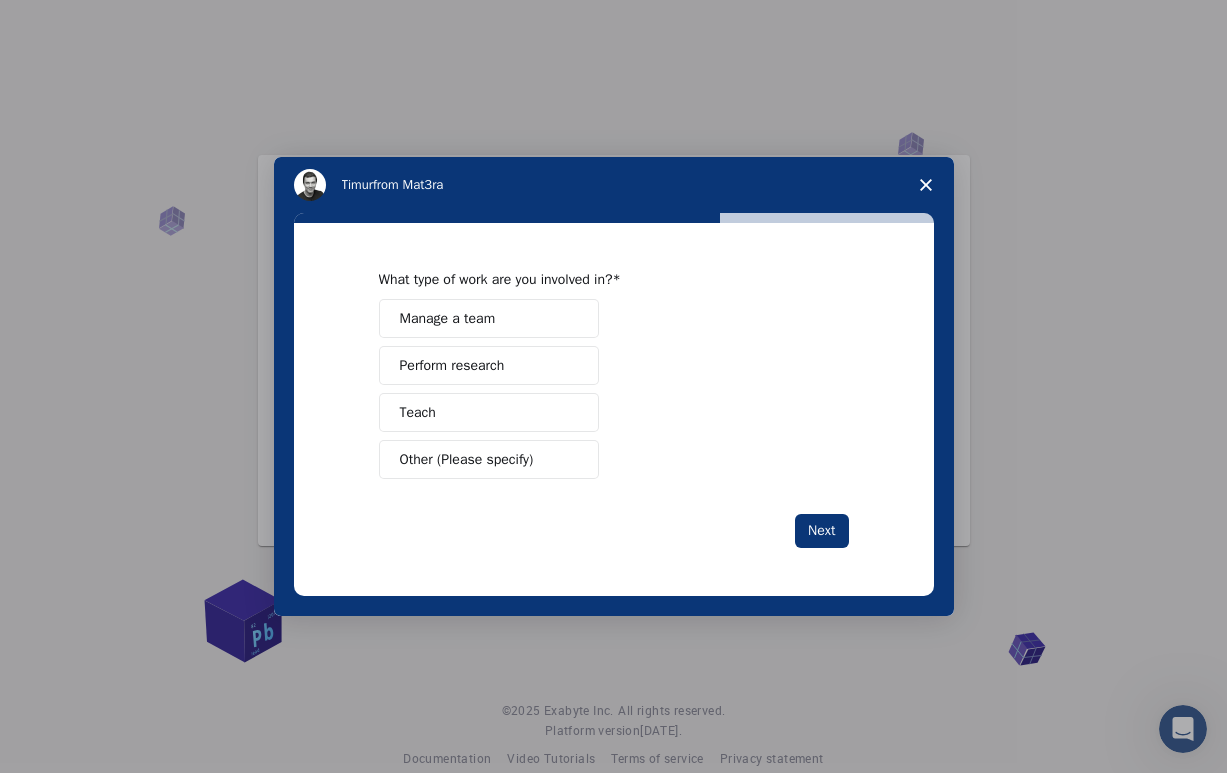 click on "Perform research" at bounding box center (452, 365) 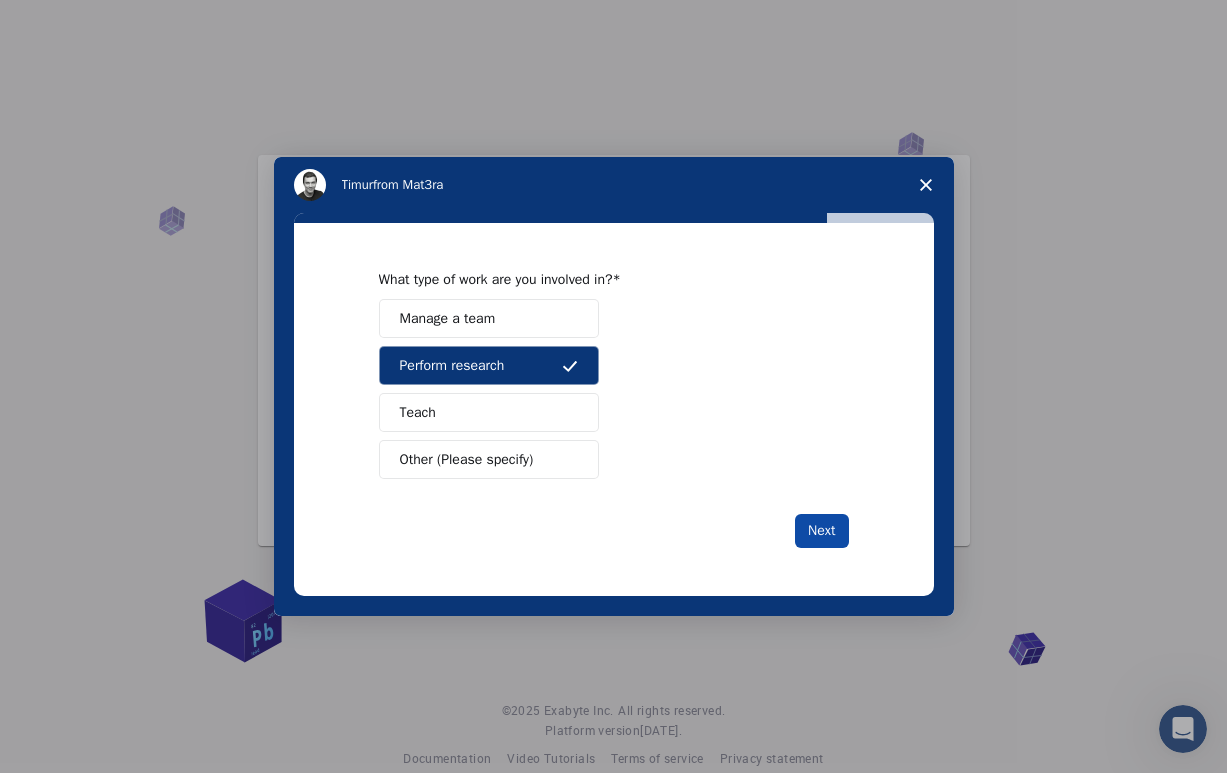 click on "Next" at bounding box center [821, 531] 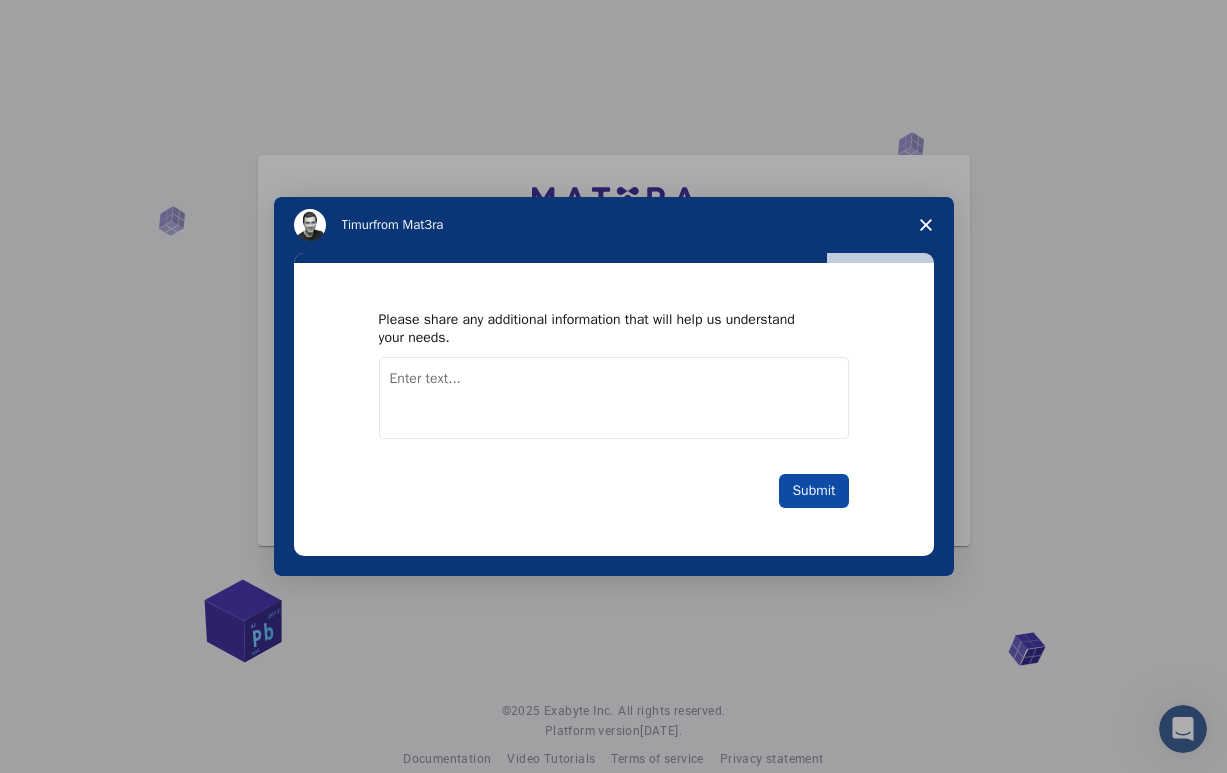 click on "Submit" at bounding box center (813, 491) 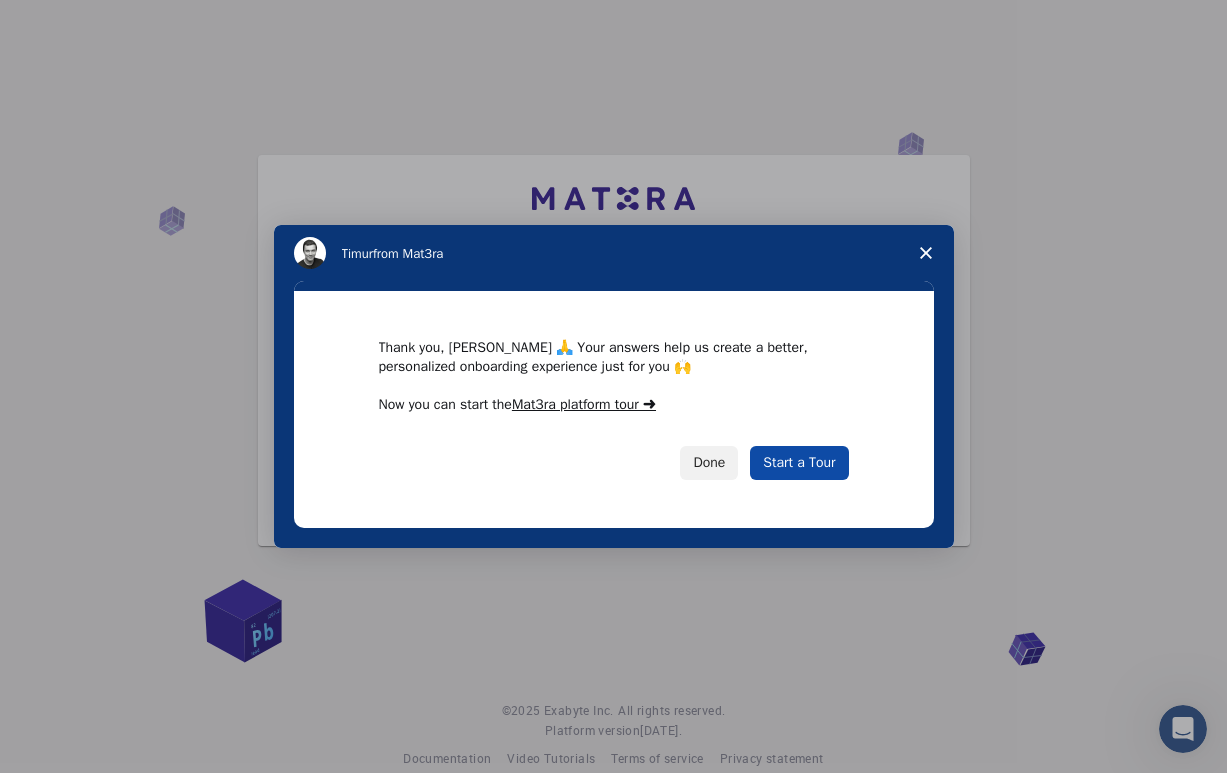 click on "Start a Tour" at bounding box center (799, 463) 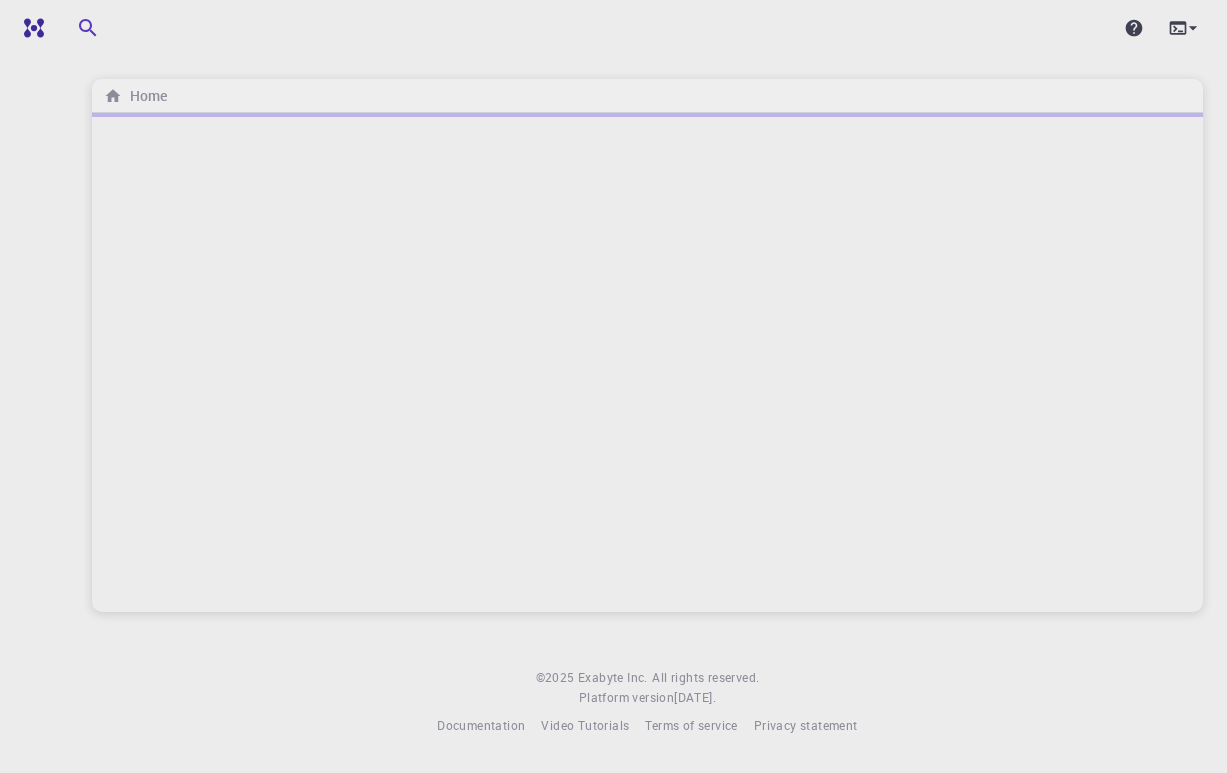 scroll, scrollTop: 0, scrollLeft: 0, axis: both 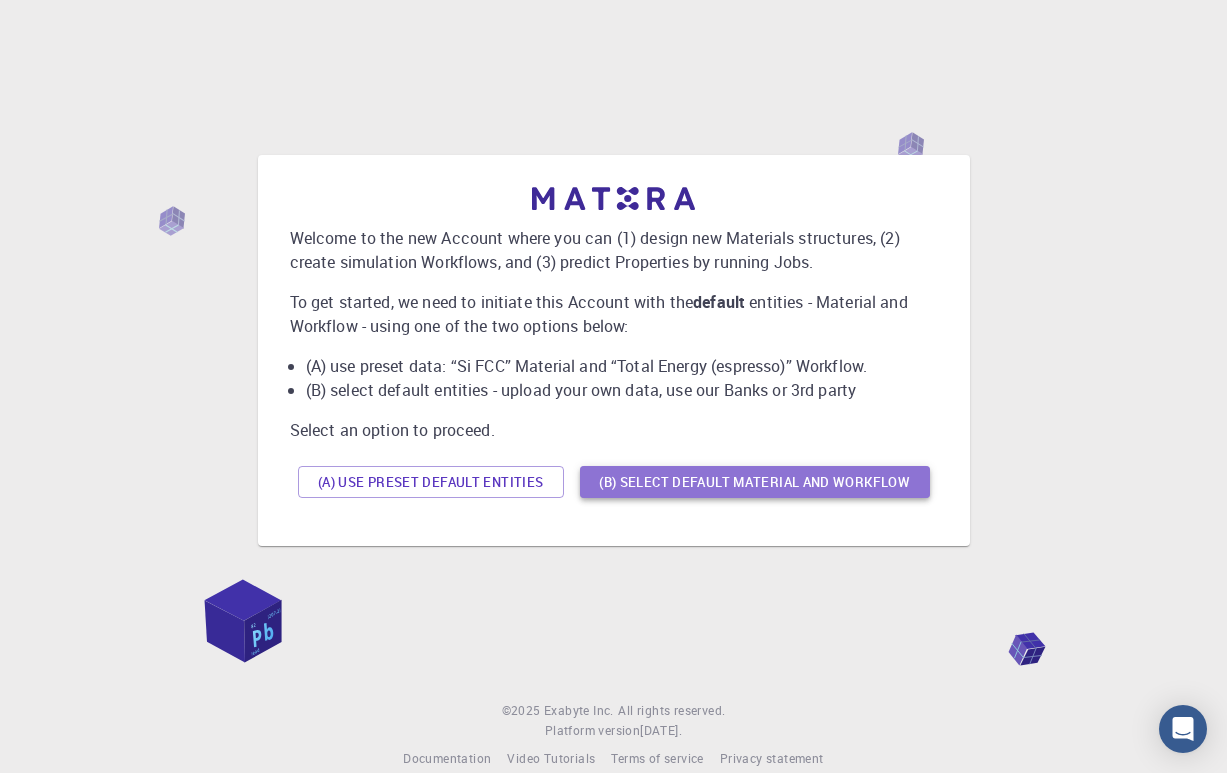 click on "(B) Select default material and workflow" at bounding box center (755, 482) 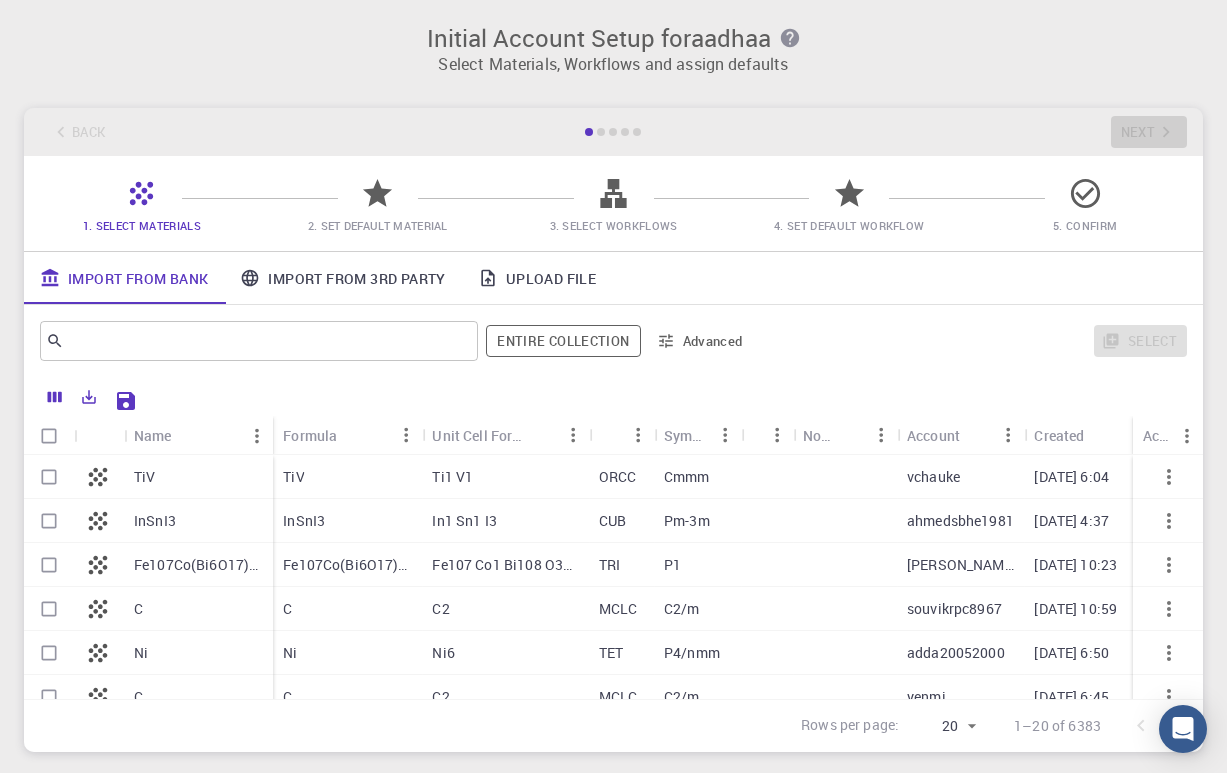 scroll, scrollTop: 0, scrollLeft: 0, axis: both 